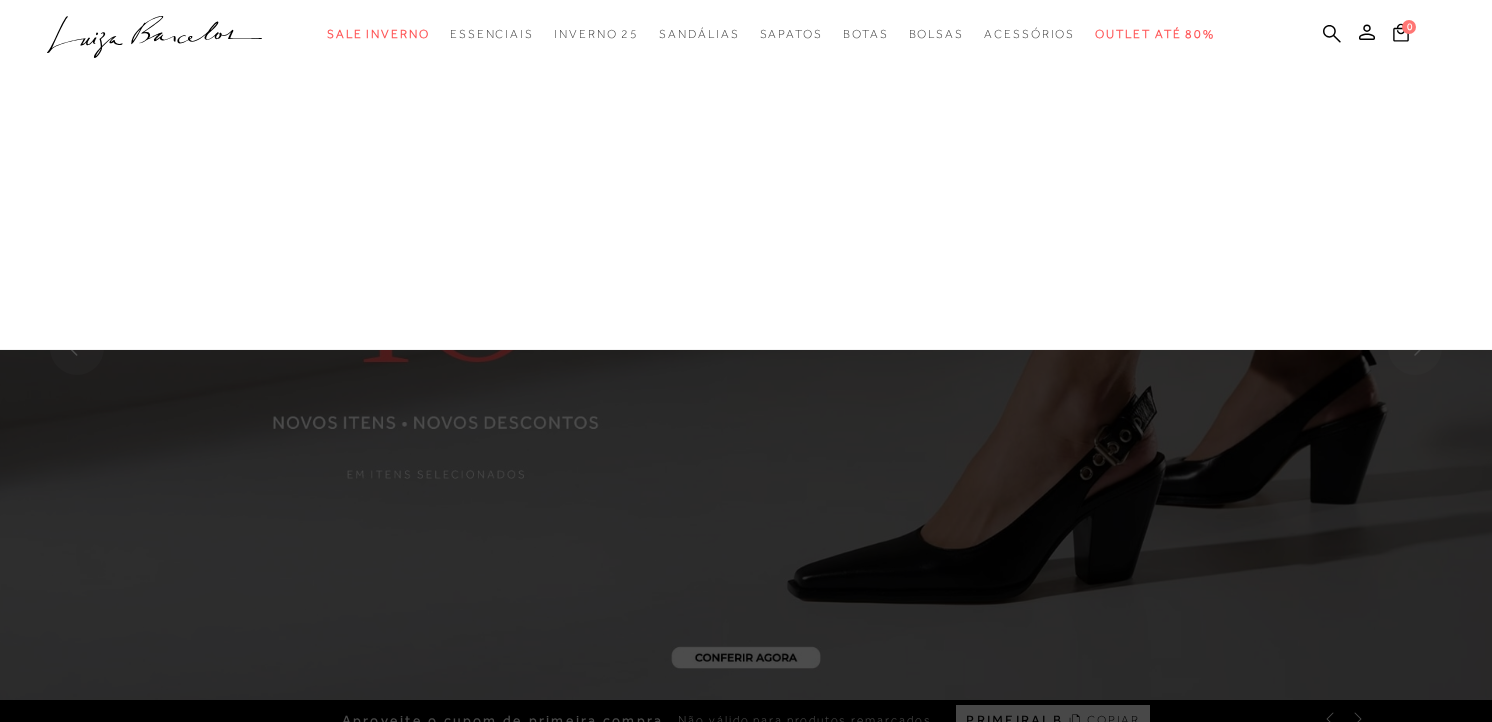 scroll, scrollTop: 111, scrollLeft: 0, axis: vertical 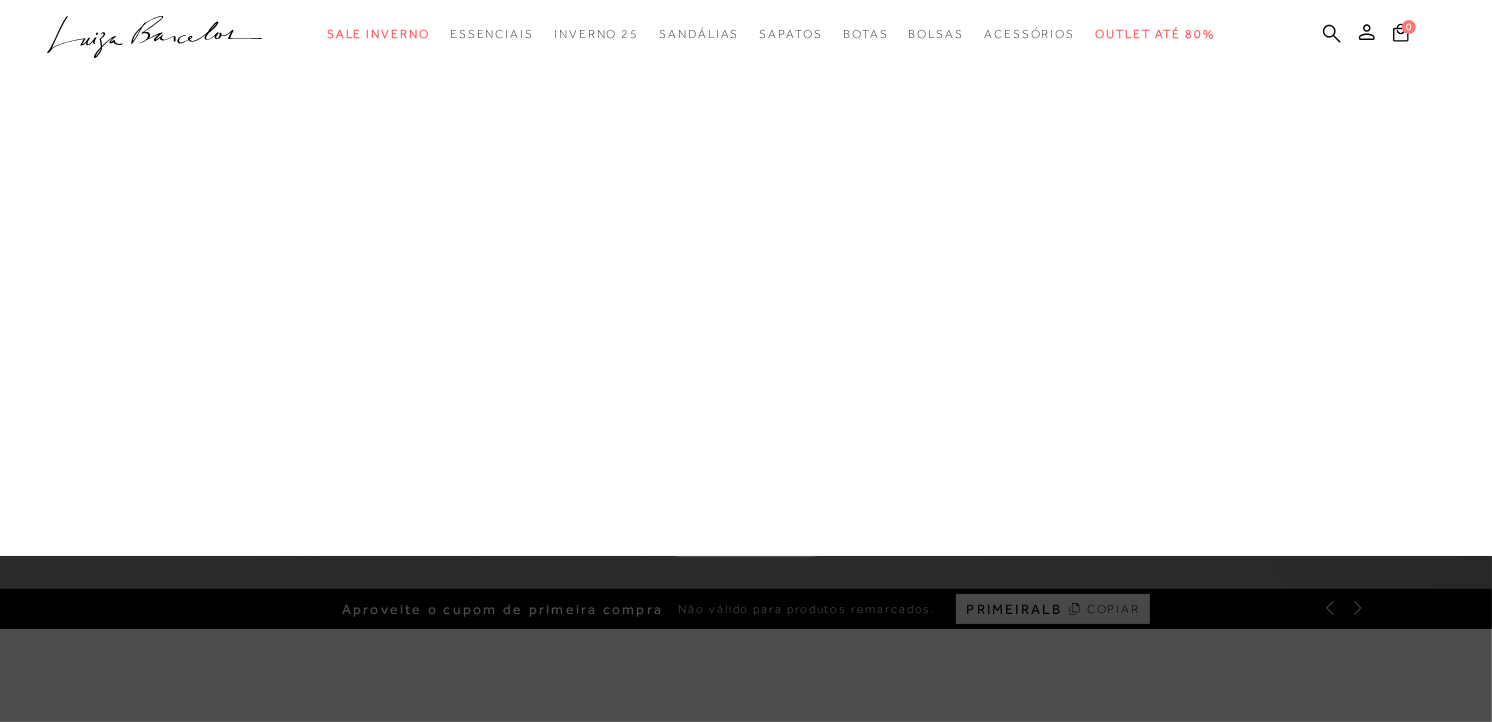 click on "Até 199,99
Até 299,99
Até 399,99
Até 499,99" at bounding box center [0, 0] 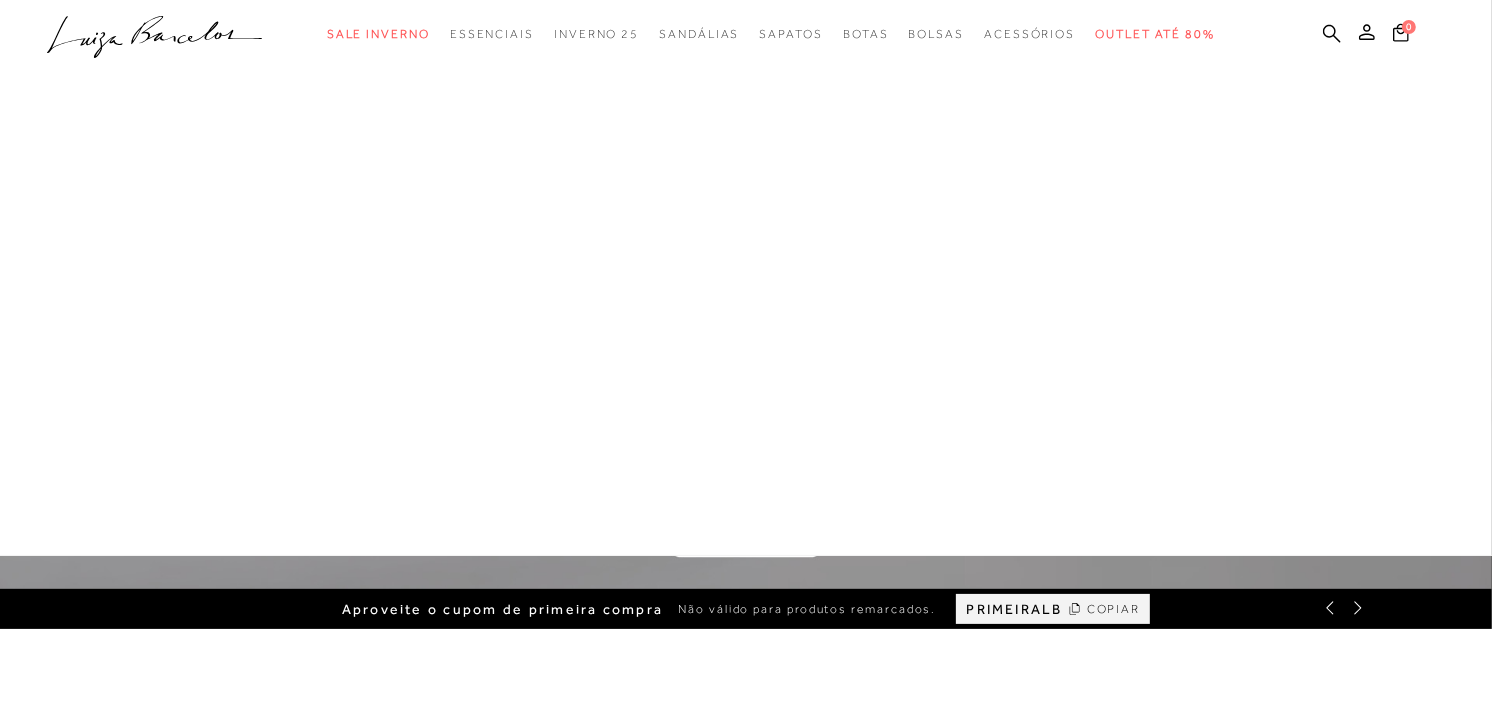 click at bounding box center [746, 278] 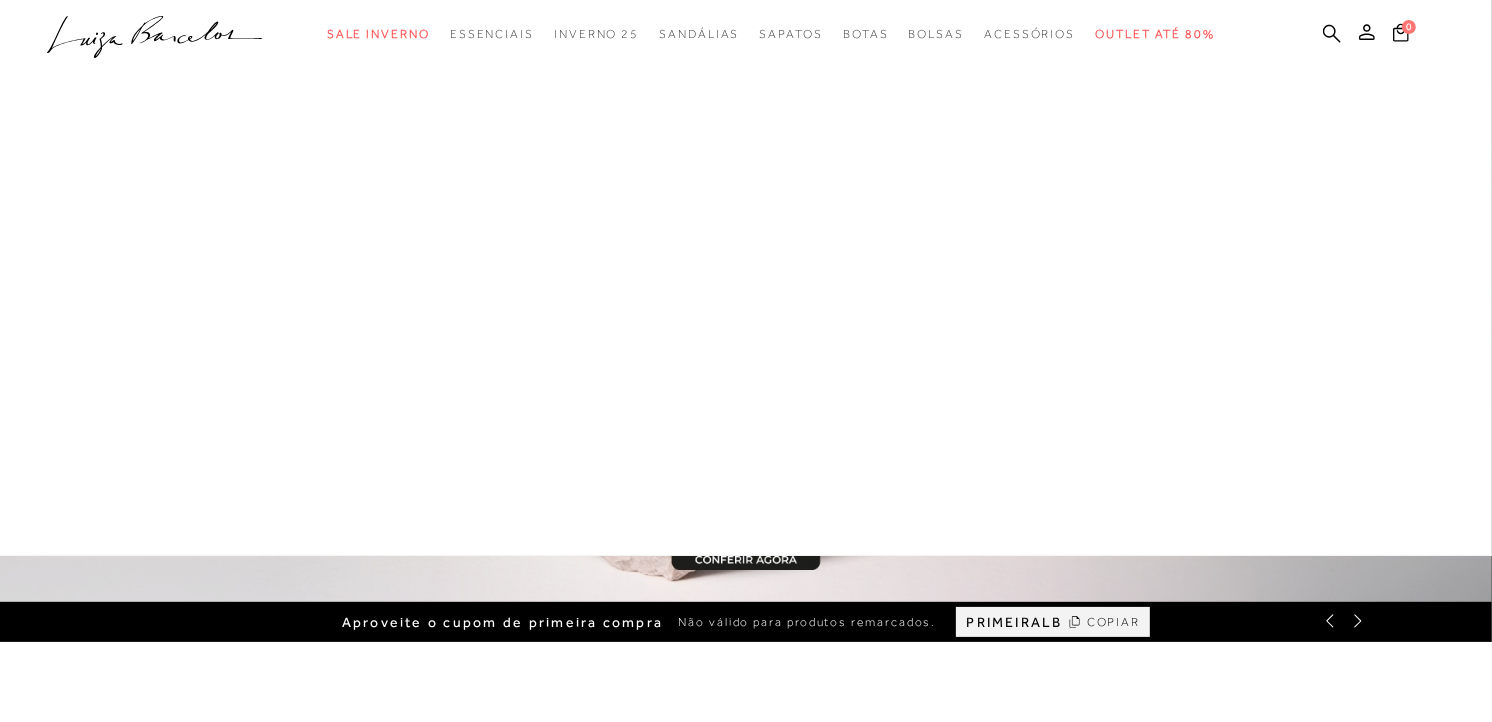 scroll, scrollTop: 0, scrollLeft: 0, axis: both 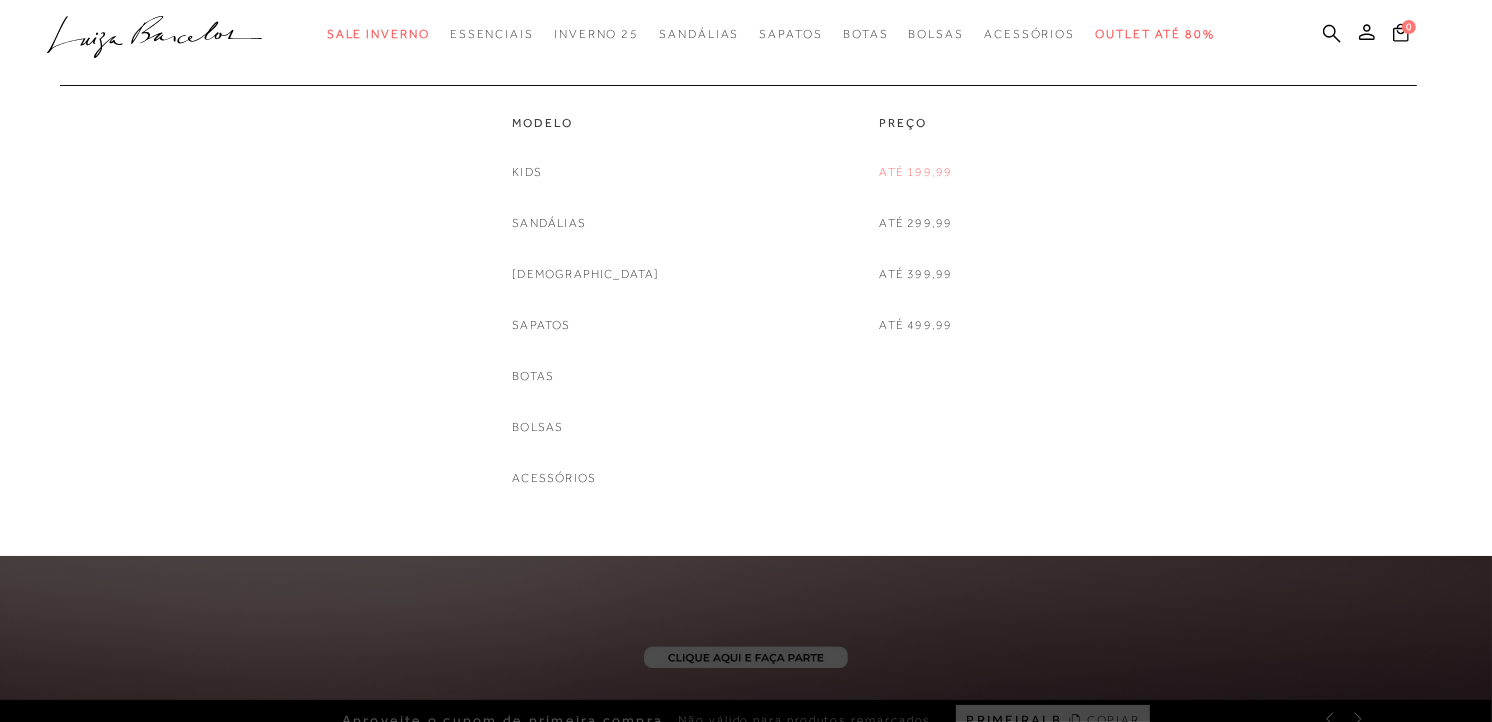 click on "Até 199,99" at bounding box center (916, 172) 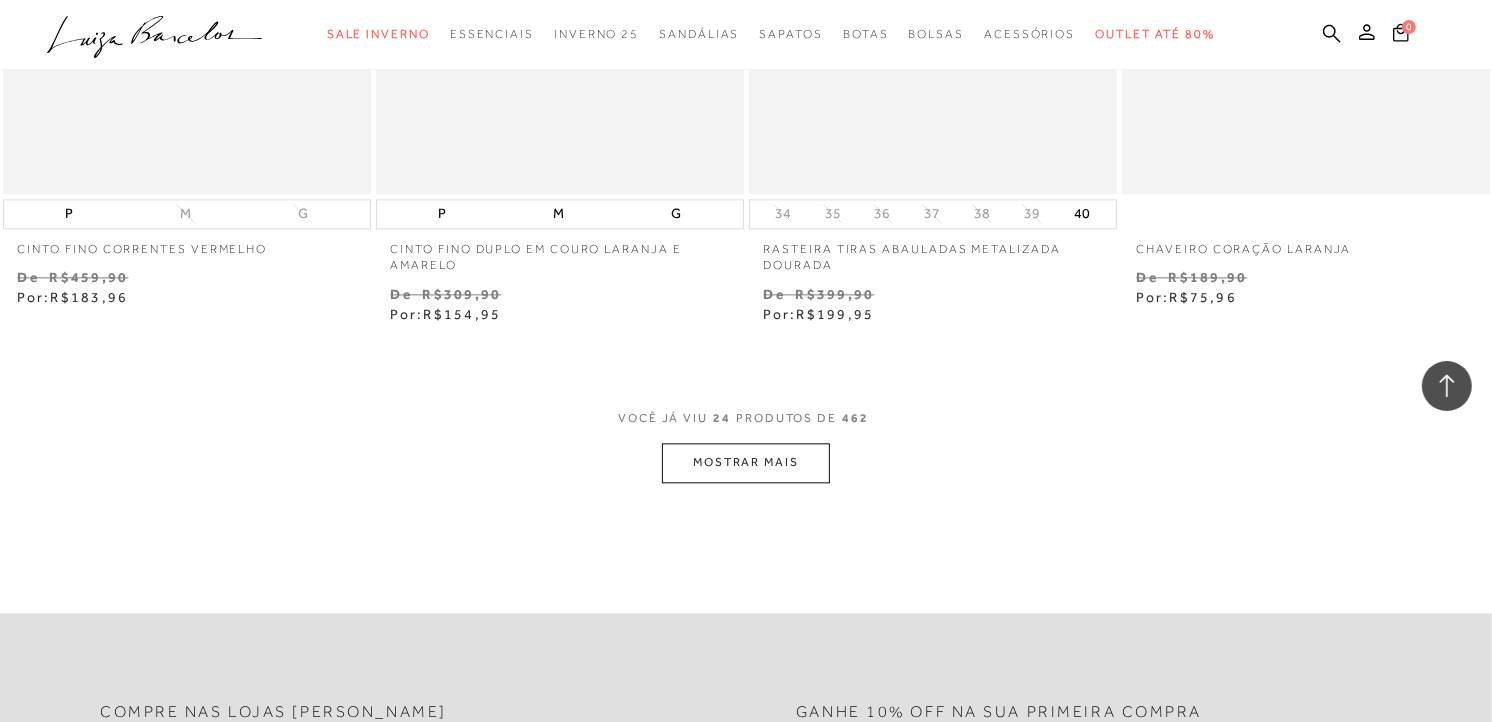 scroll, scrollTop: 4000, scrollLeft: 0, axis: vertical 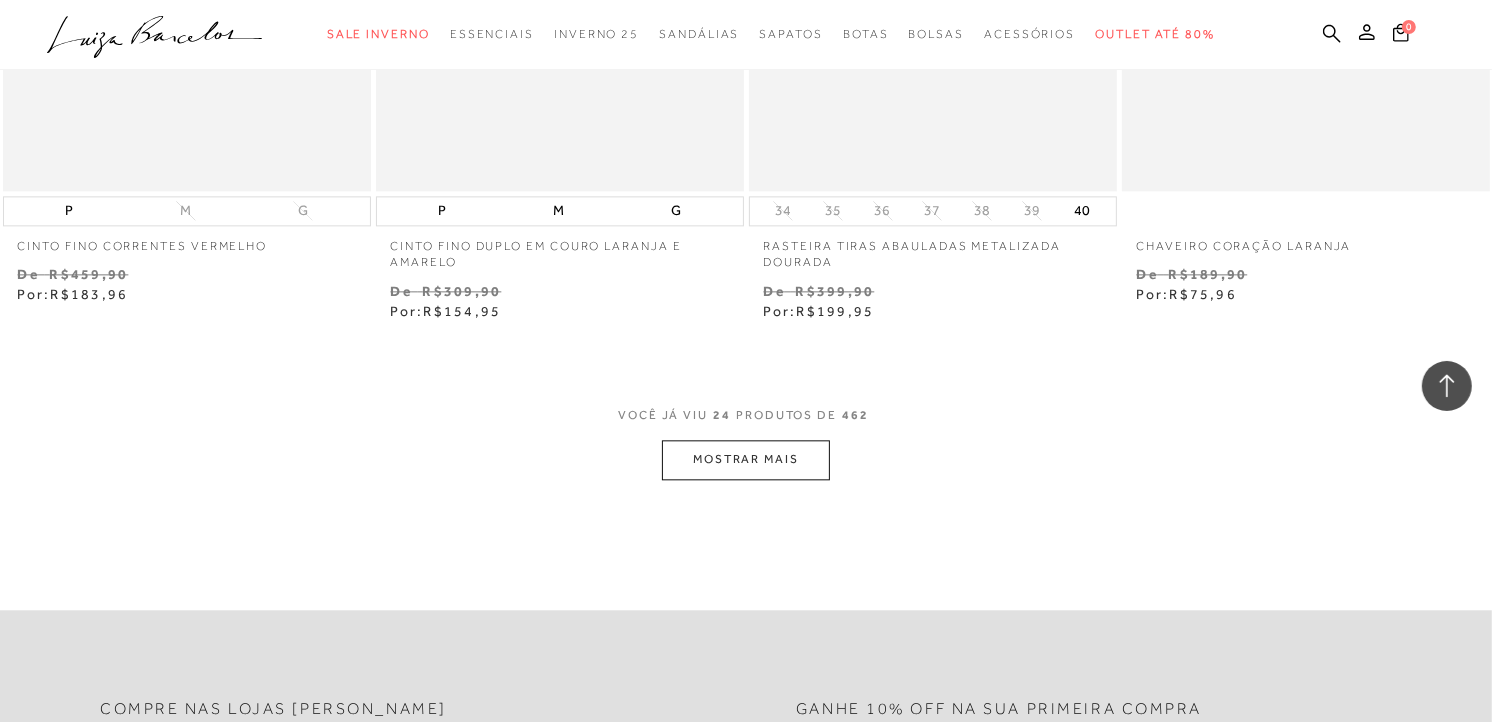 click on "MOSTRAR MAIS" at bounding box center (746, 459) 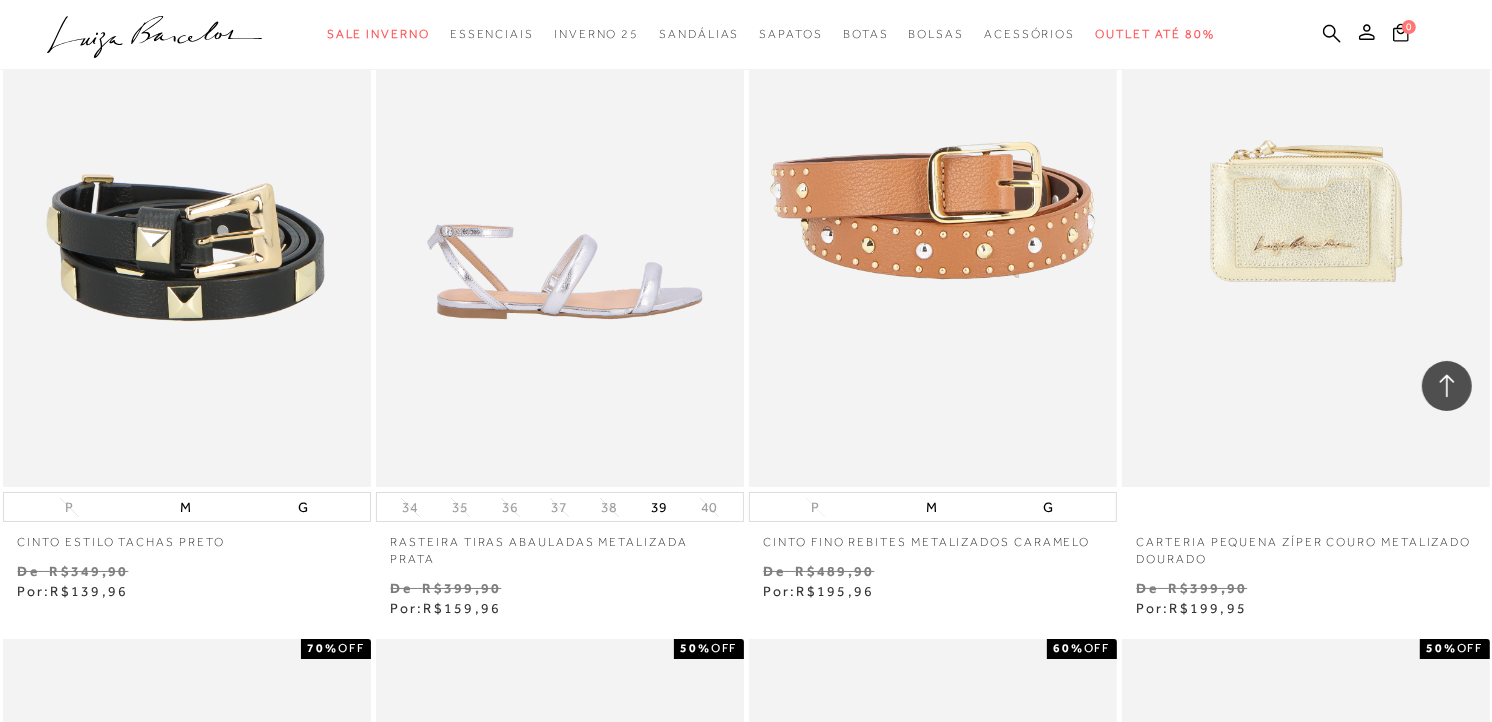 scroll, scrollTop: 6555, scrollLeft: 0, axis: vertical 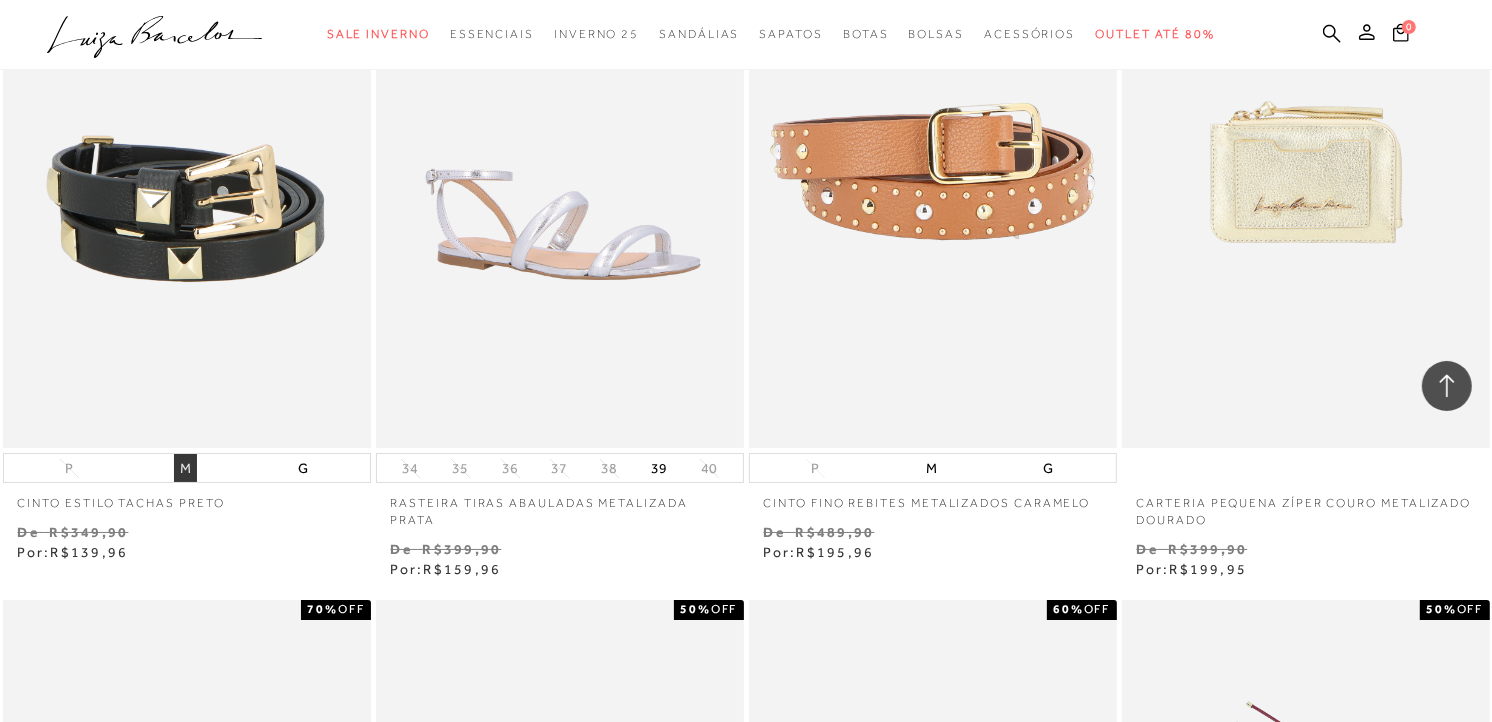 click on "M" at bounding box center [185, 468] 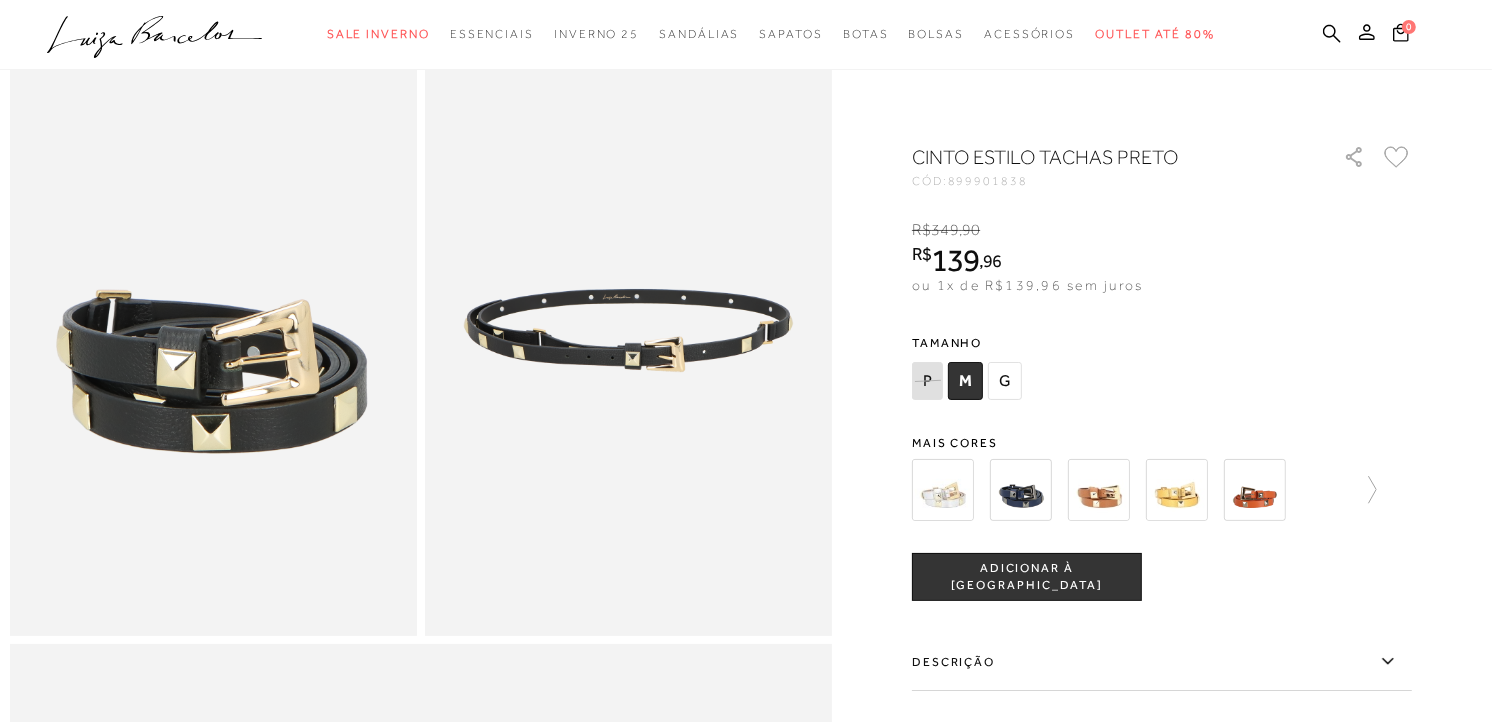 scroll, scrollTop: 111, scrollLeft: 0, axis: vertical 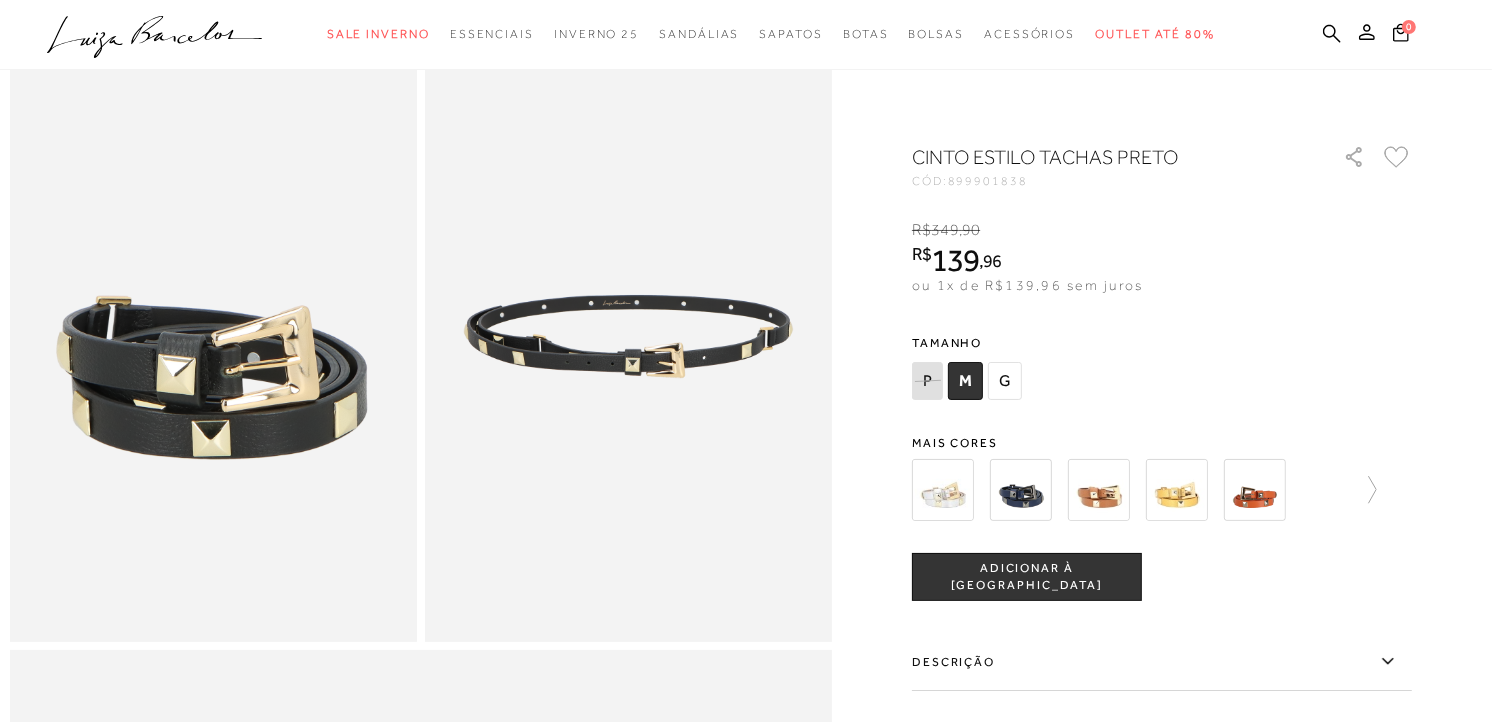 click on "M" at bounding box center (965, 381) 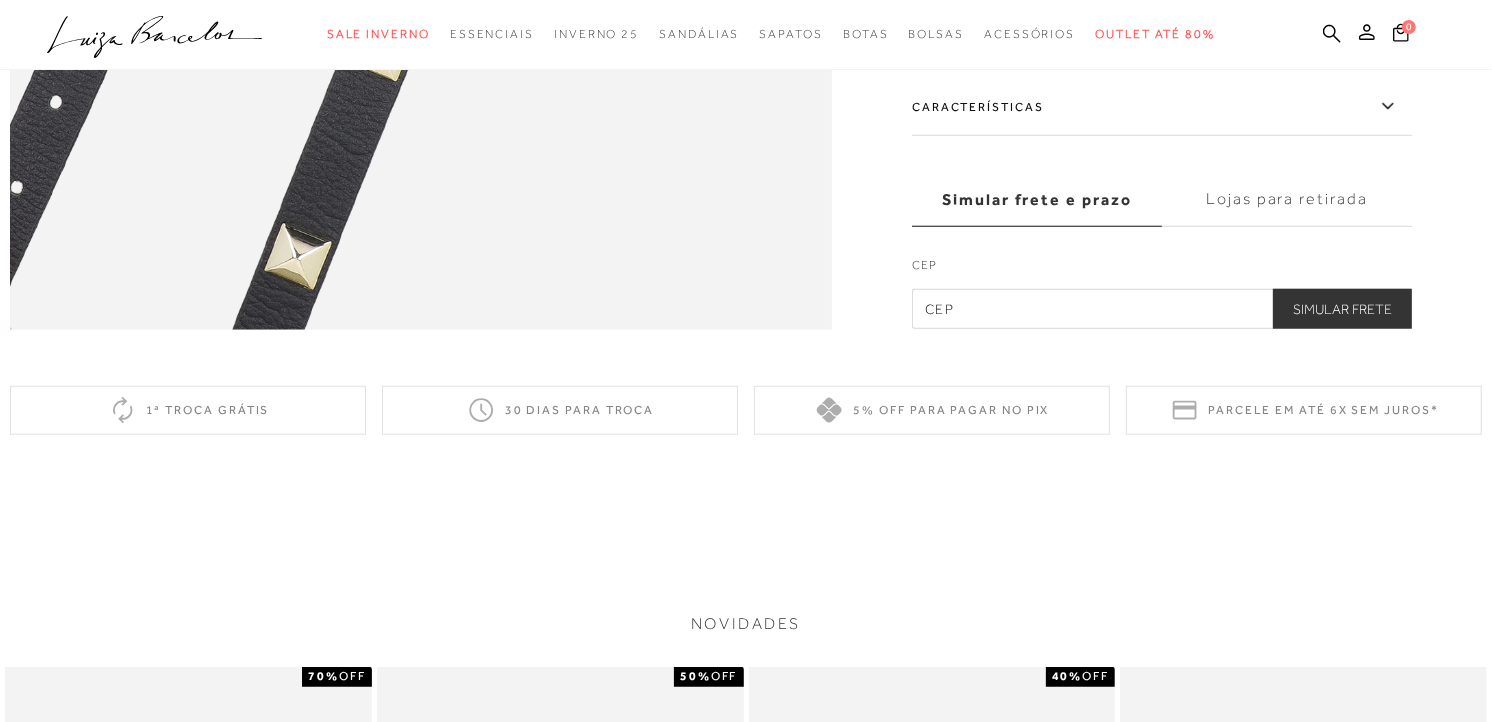 scroll, scrollTop: 1666, scrollLeft: 0, axis: vertical 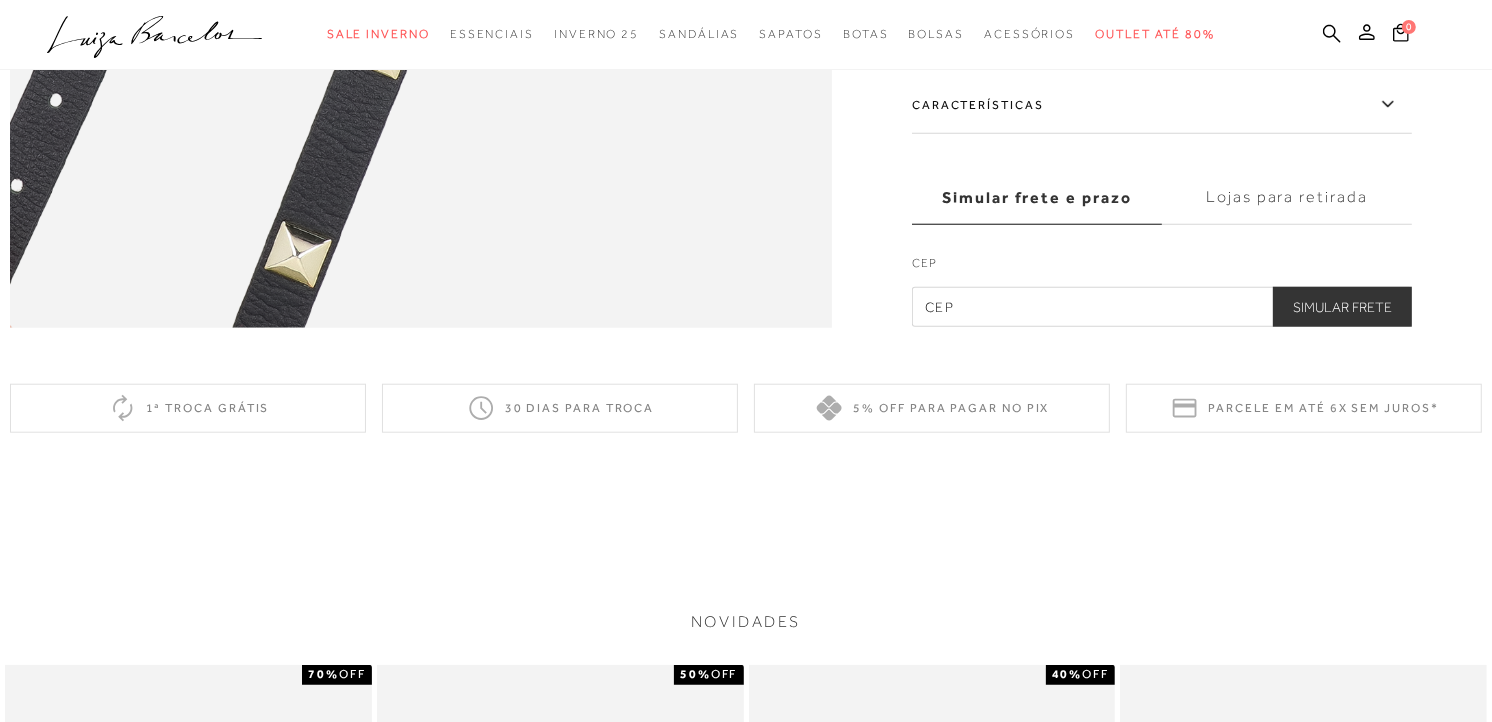click at bounding box center (1162, 308) 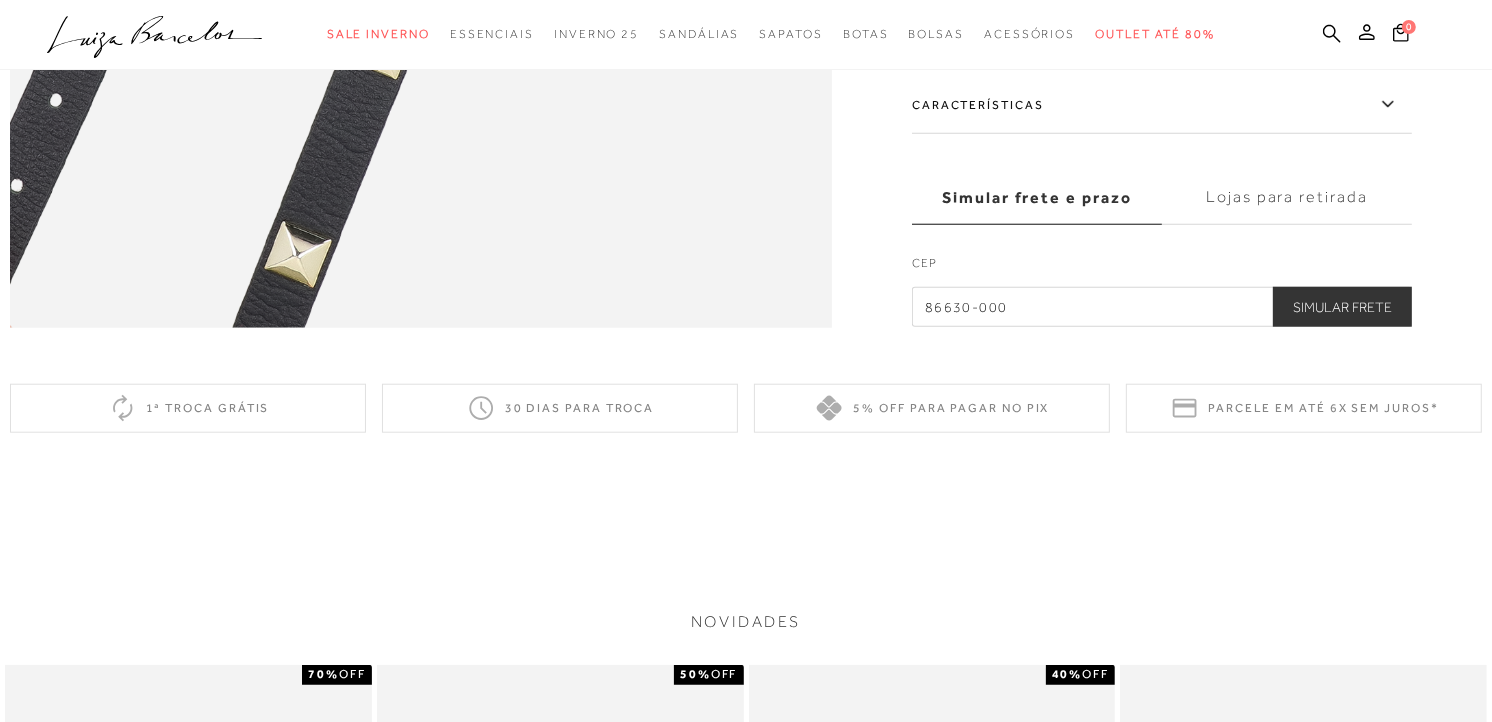 click on "Simular Frete" at bounding box center (1342, 308) 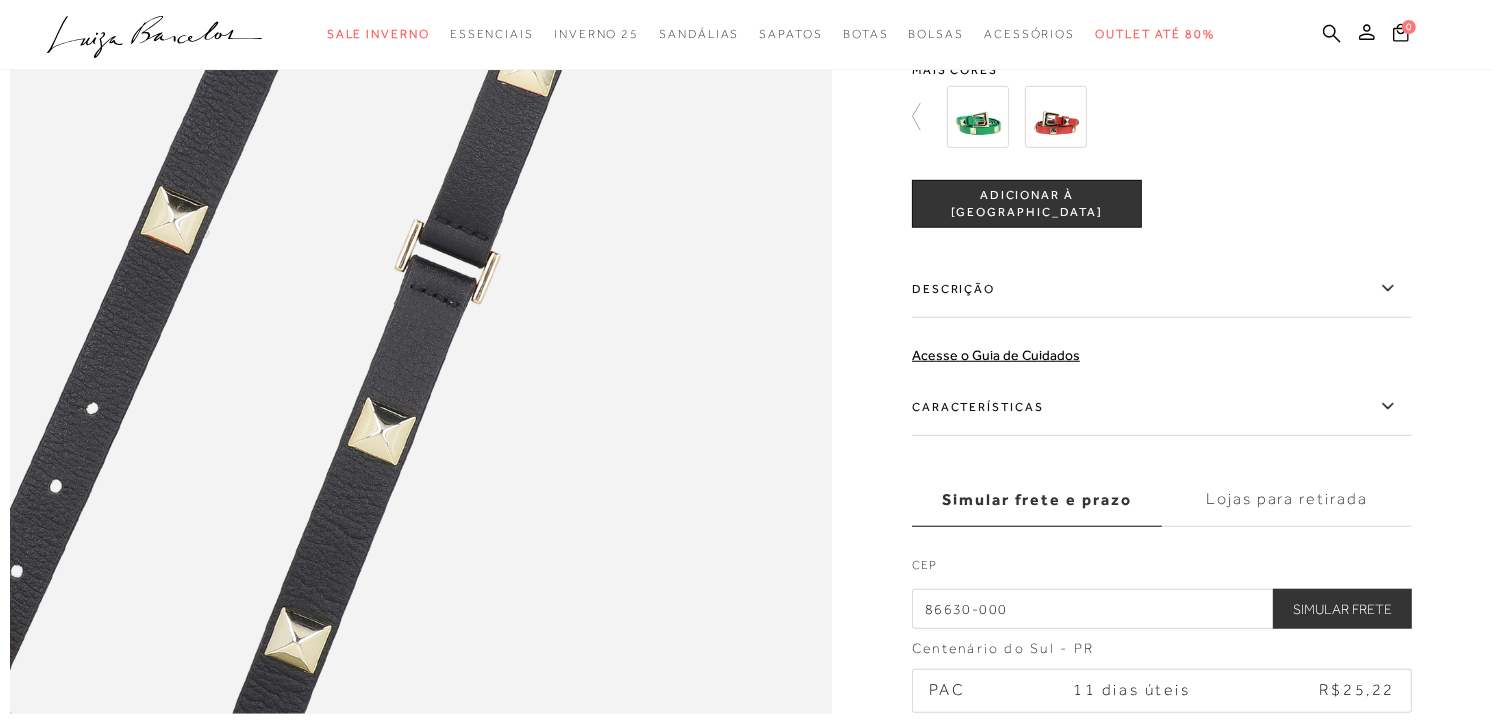 scroll, scrollTop: 1222, scrollLeft: 0, axis: vertical 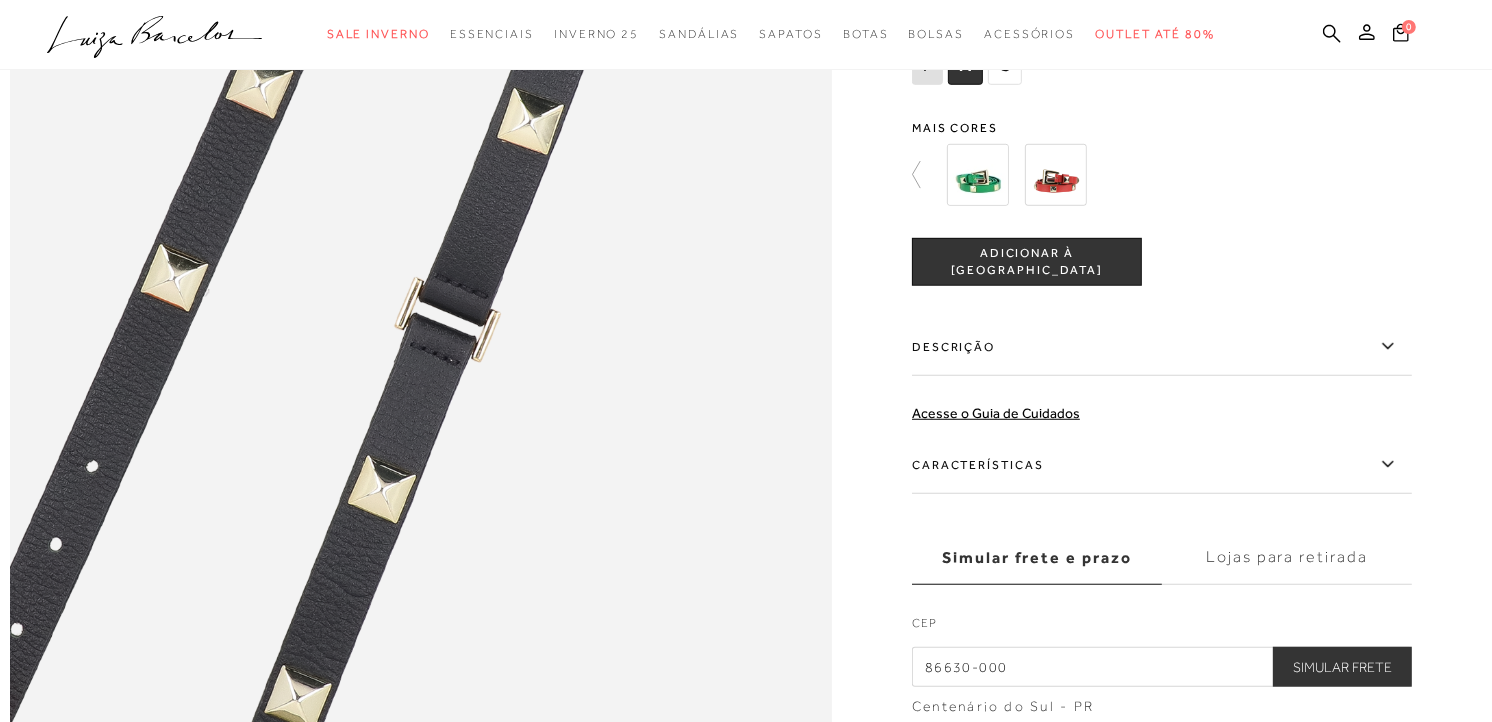 click on "Lojas para retirada" at bounding box center [1287, 558] 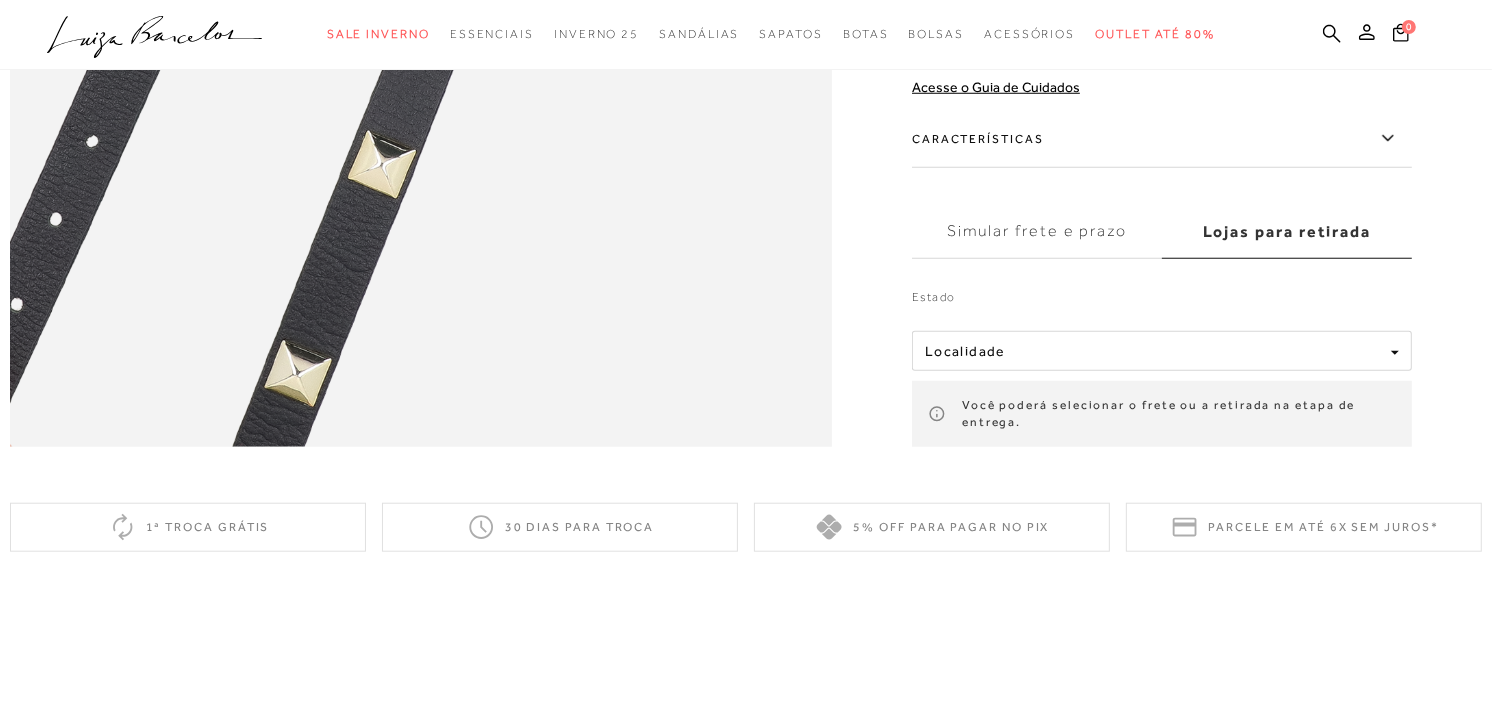 scroll, scrollTop: 1555, scrollLeft: 0, axis: vertical 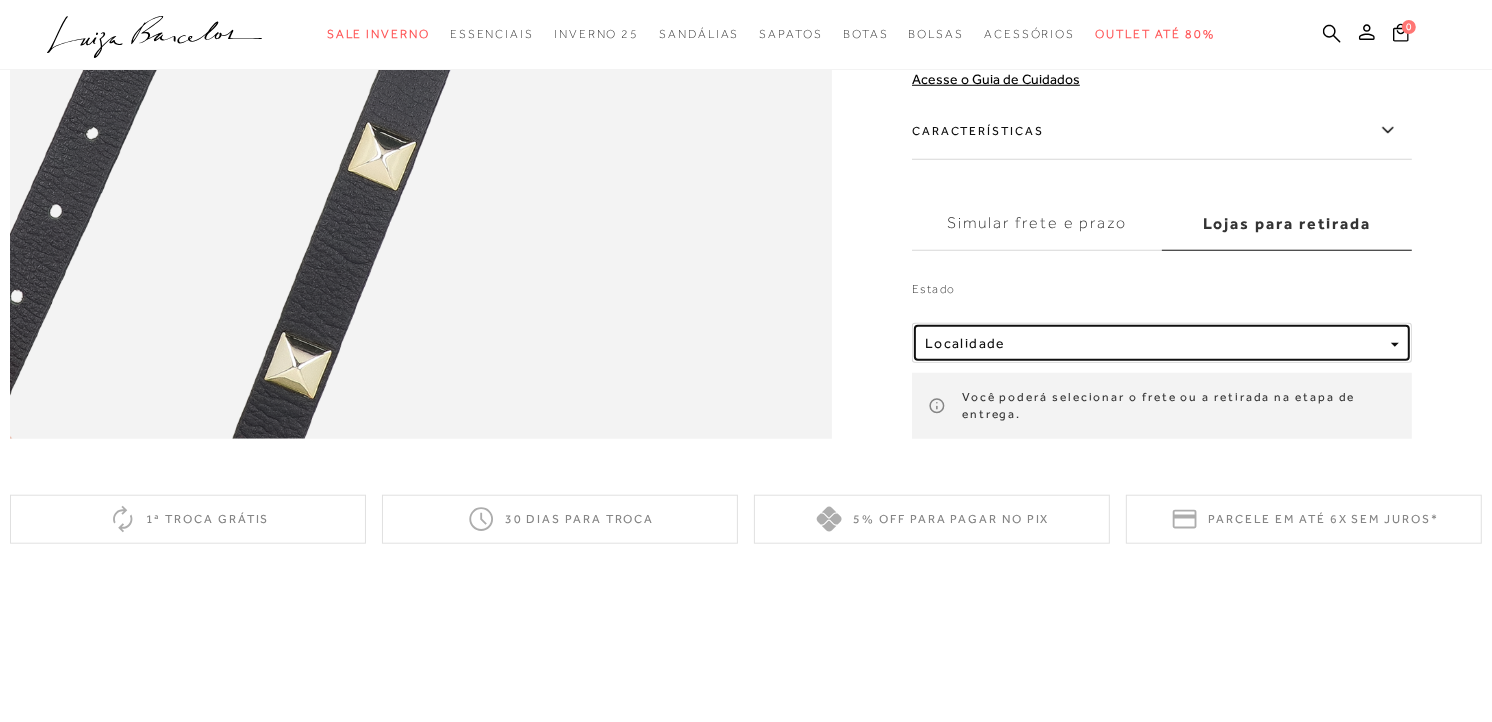 click on "Localidade" at bounding box center [1162, 343] 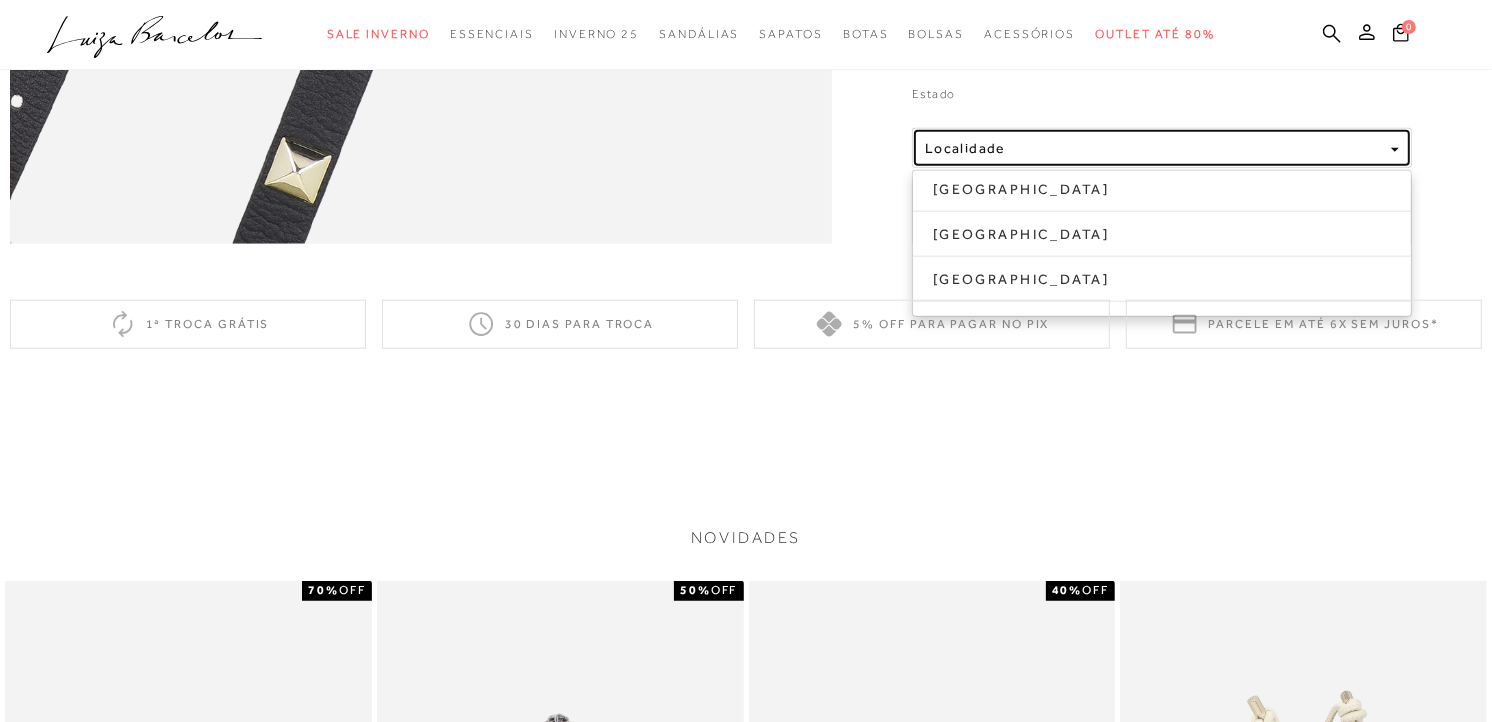 scroll, scrollTop: 1555, scrollLeft: 0, axis: vertical 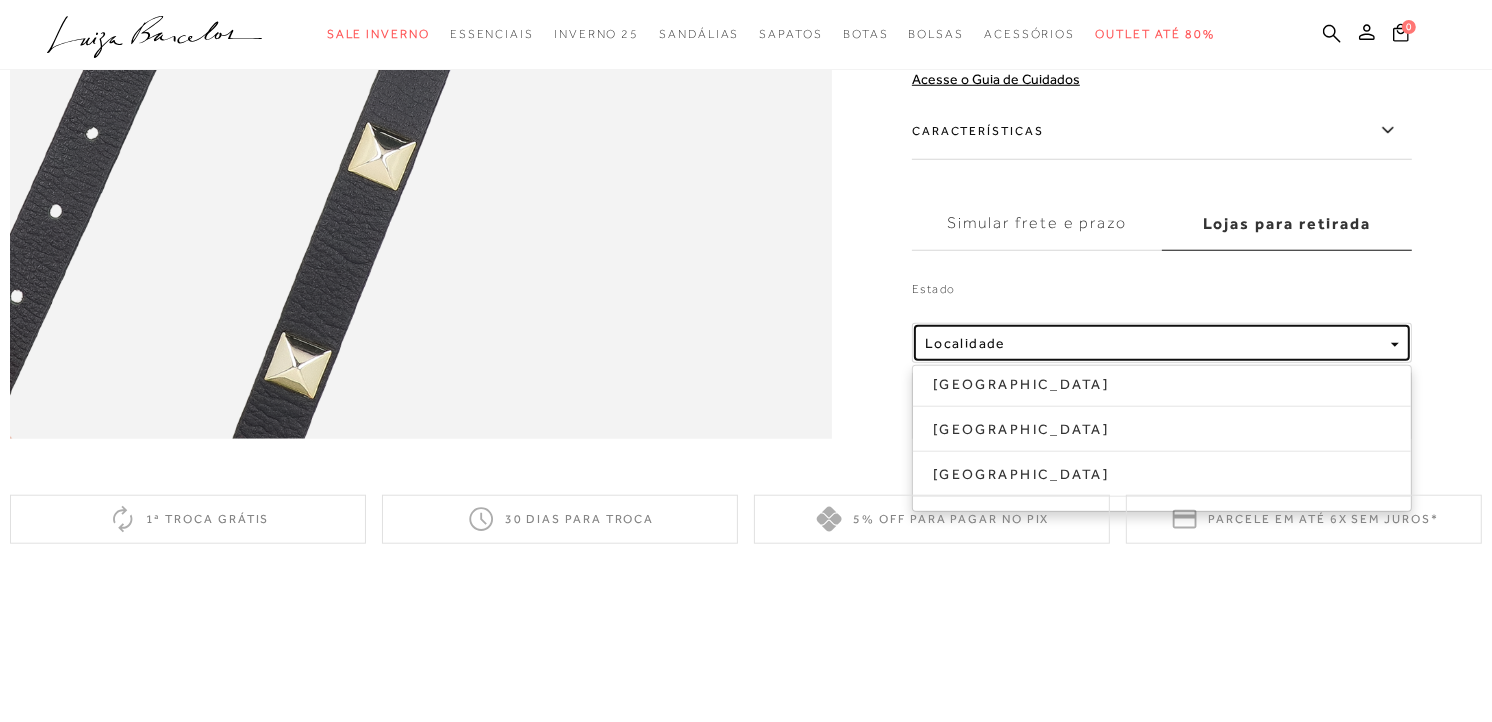 click on "Localidade" at bounding box center [965, 343] 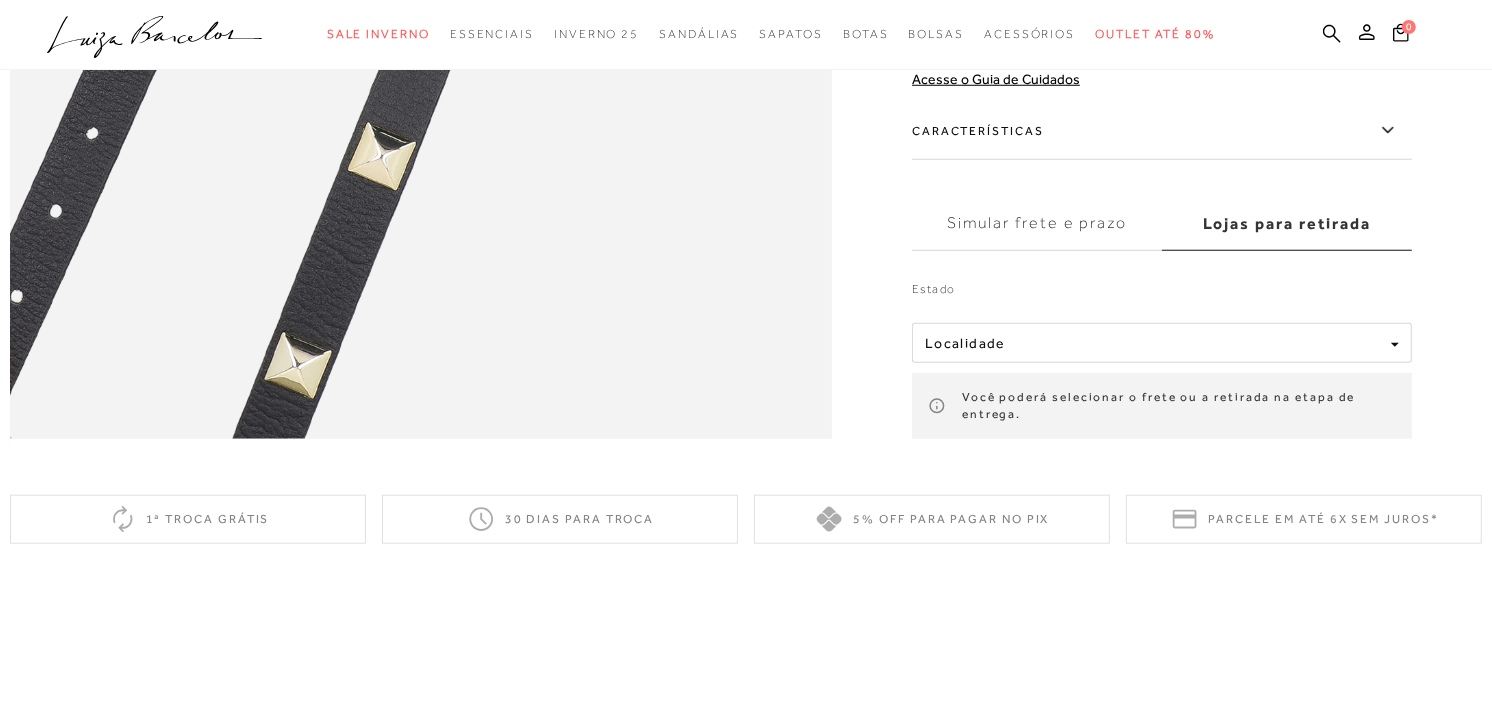click on "Simular frete e prazo" at bounding box center (1037, 224) 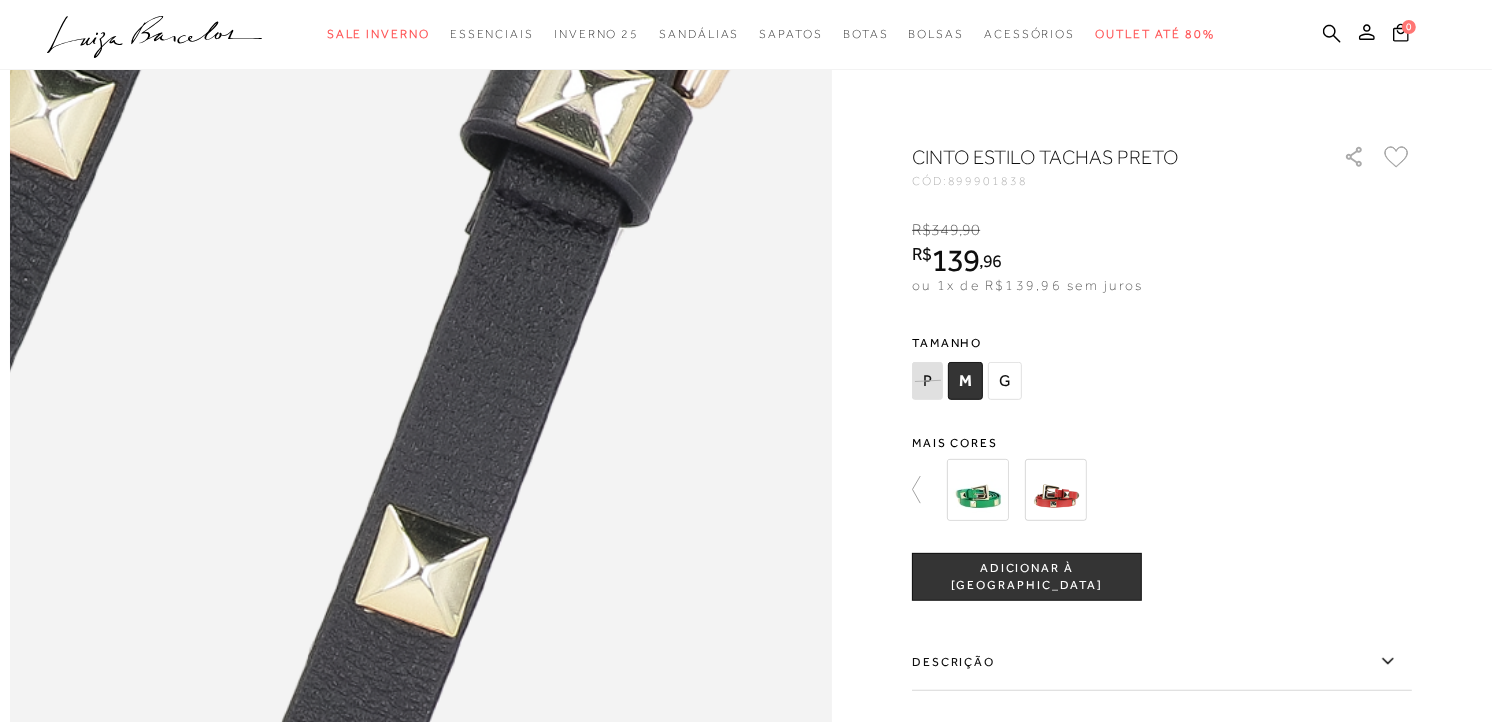 scroll, scrollTop: 666, scrollLeft: 0, axis: vertical 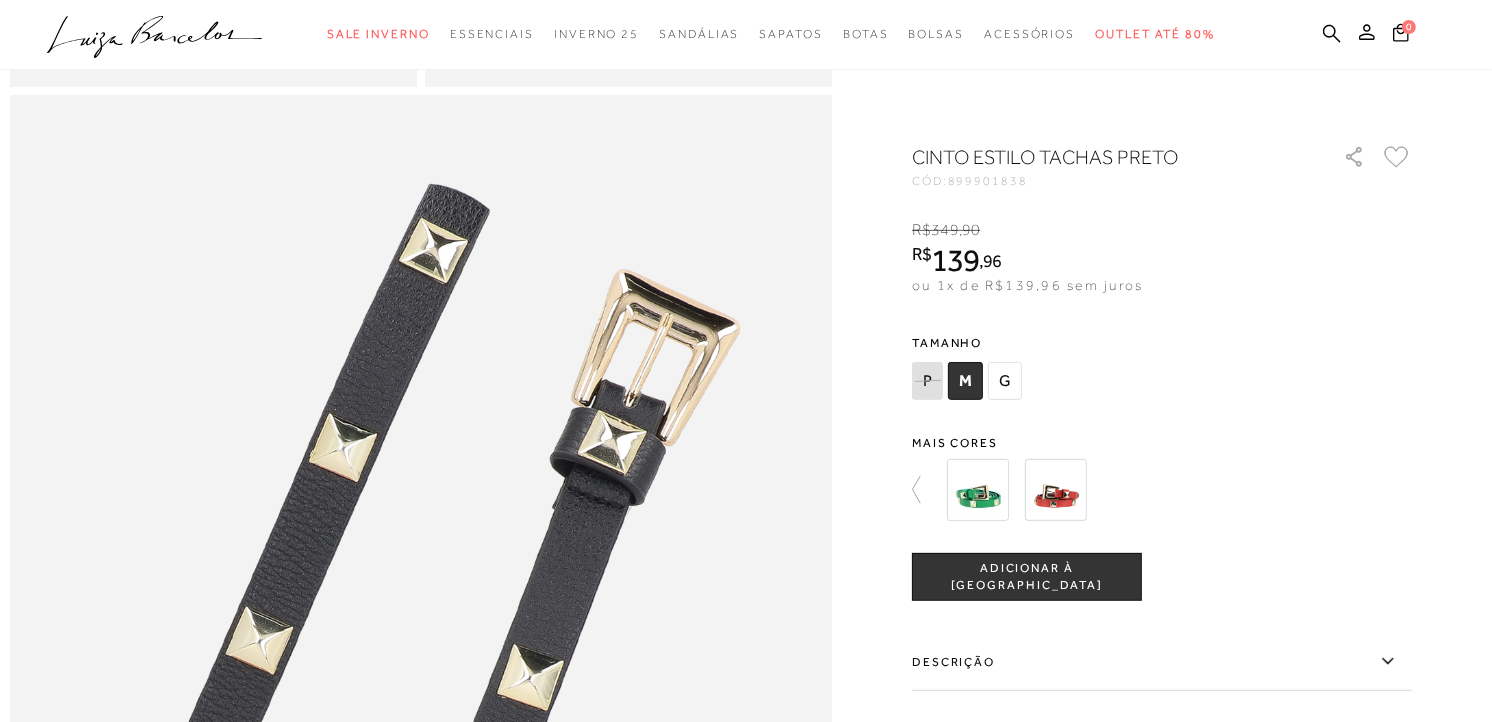 drag, startPoint x: 1036, startPoint y: 588, endPoint x: 1025, endPoint y: 576, distance: 16.27882 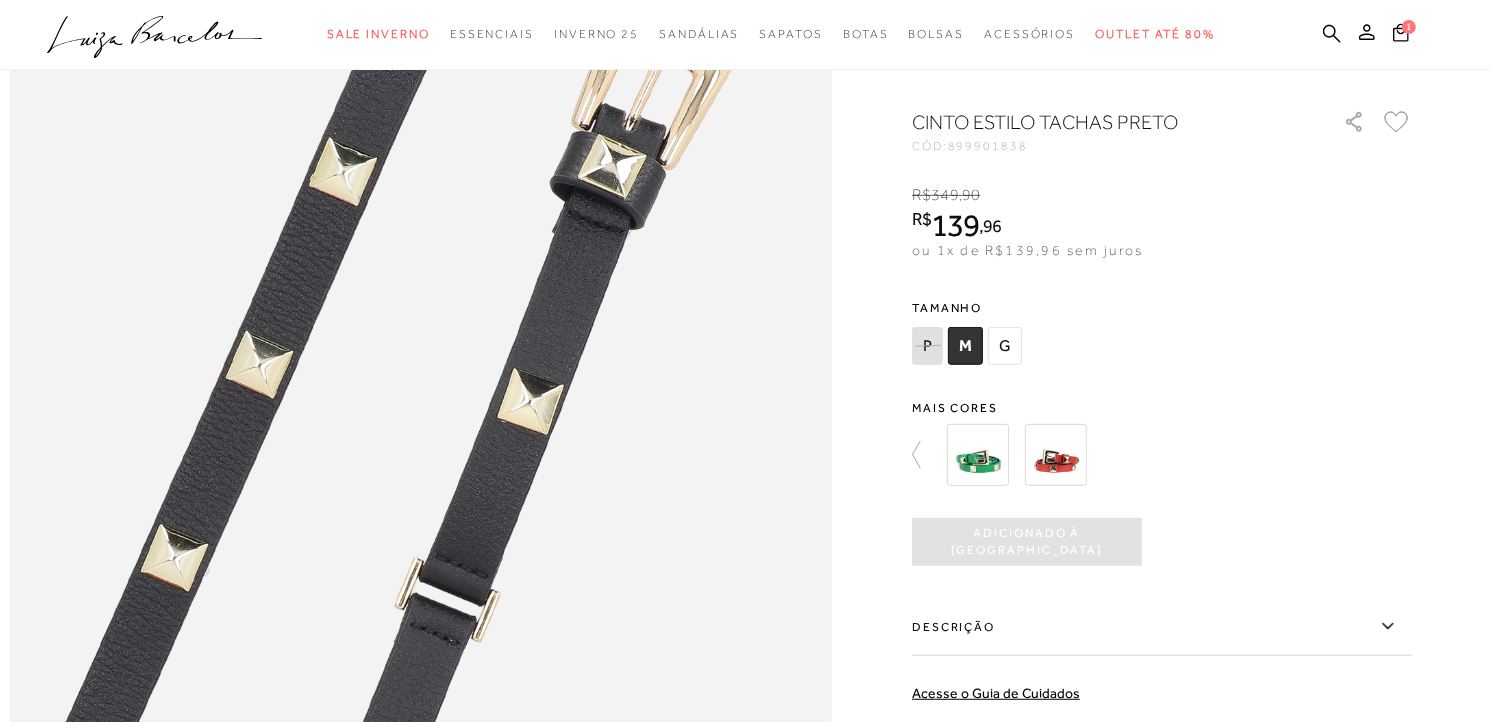scroll, scrollTop: 1333, scrollLeft: 0, axis: vertical 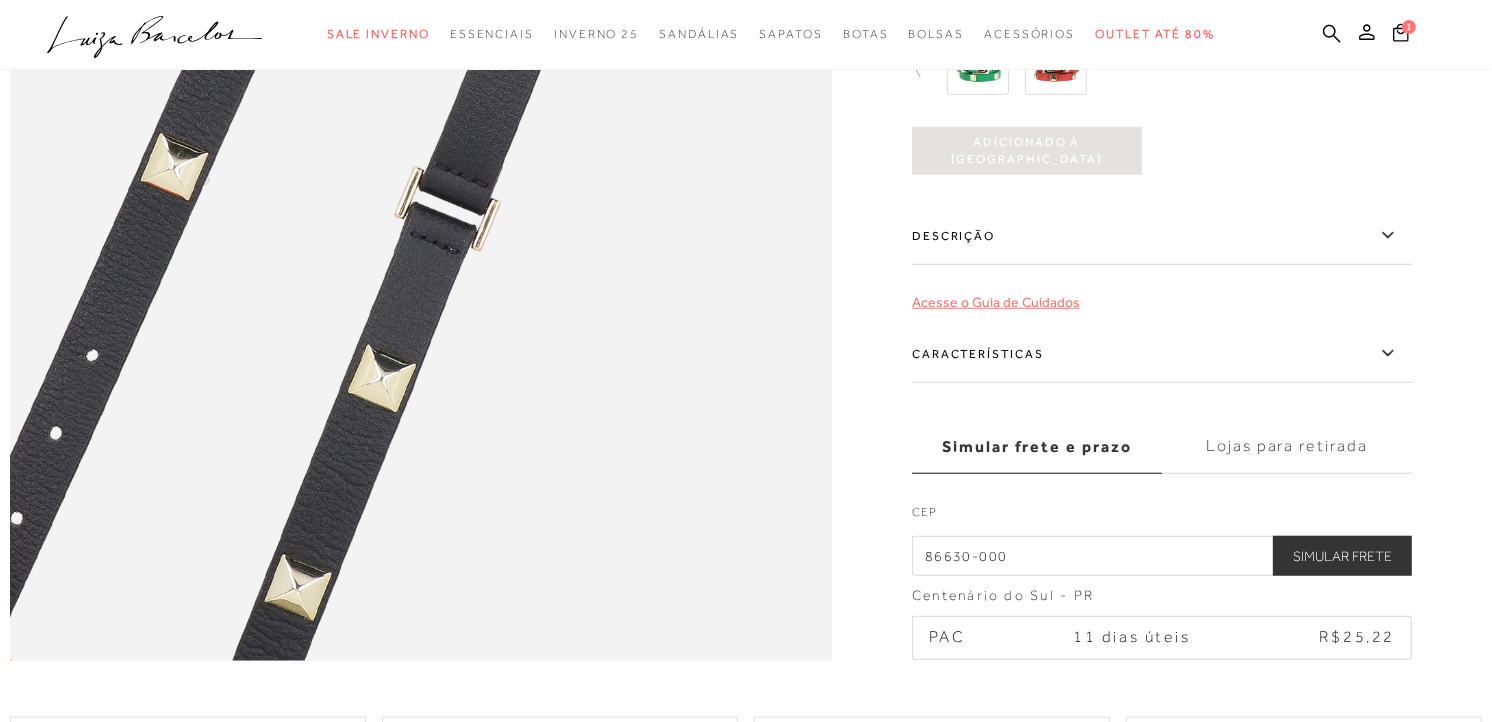 click on "Acesse o Guia de Cuidados" at bounding box center [996, 302] 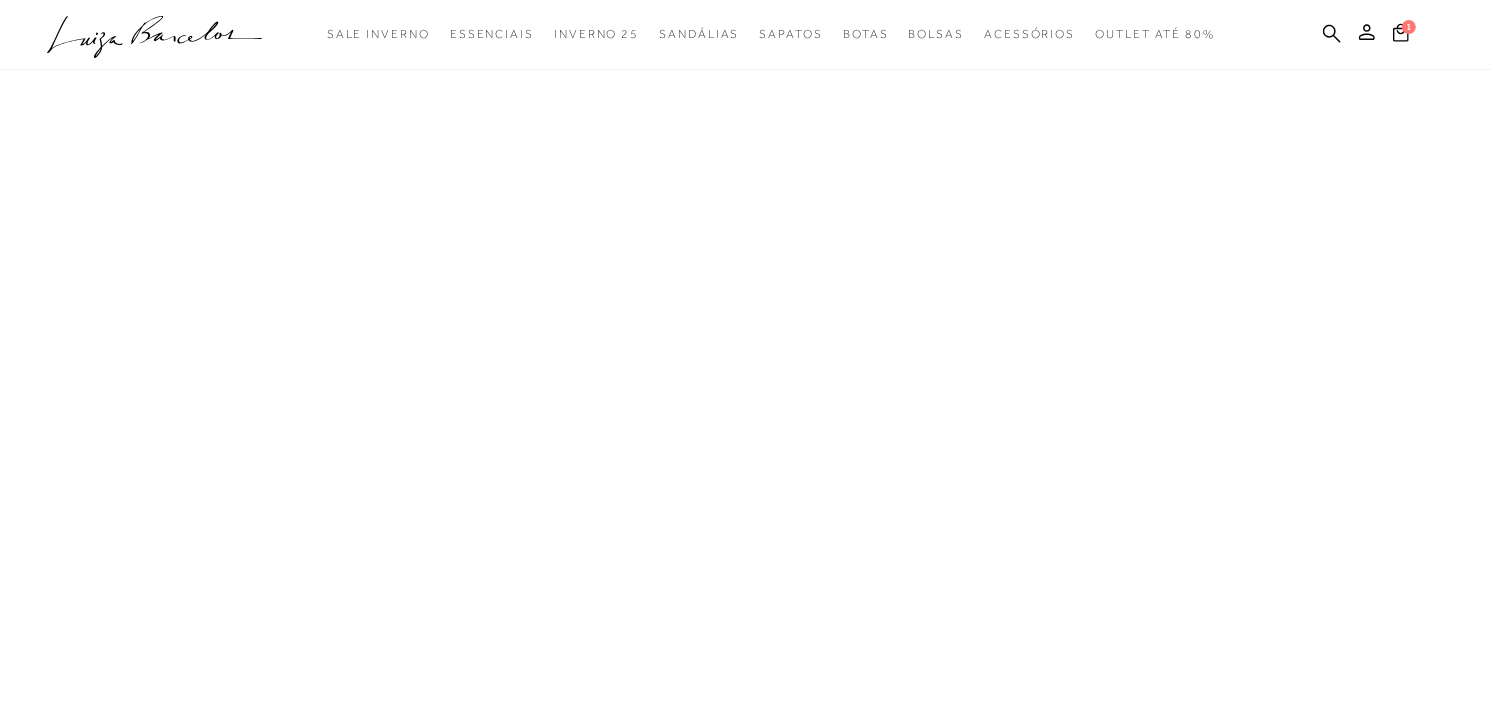 scroll, scrollTop: 0, scrollLeft: 0, axis: both 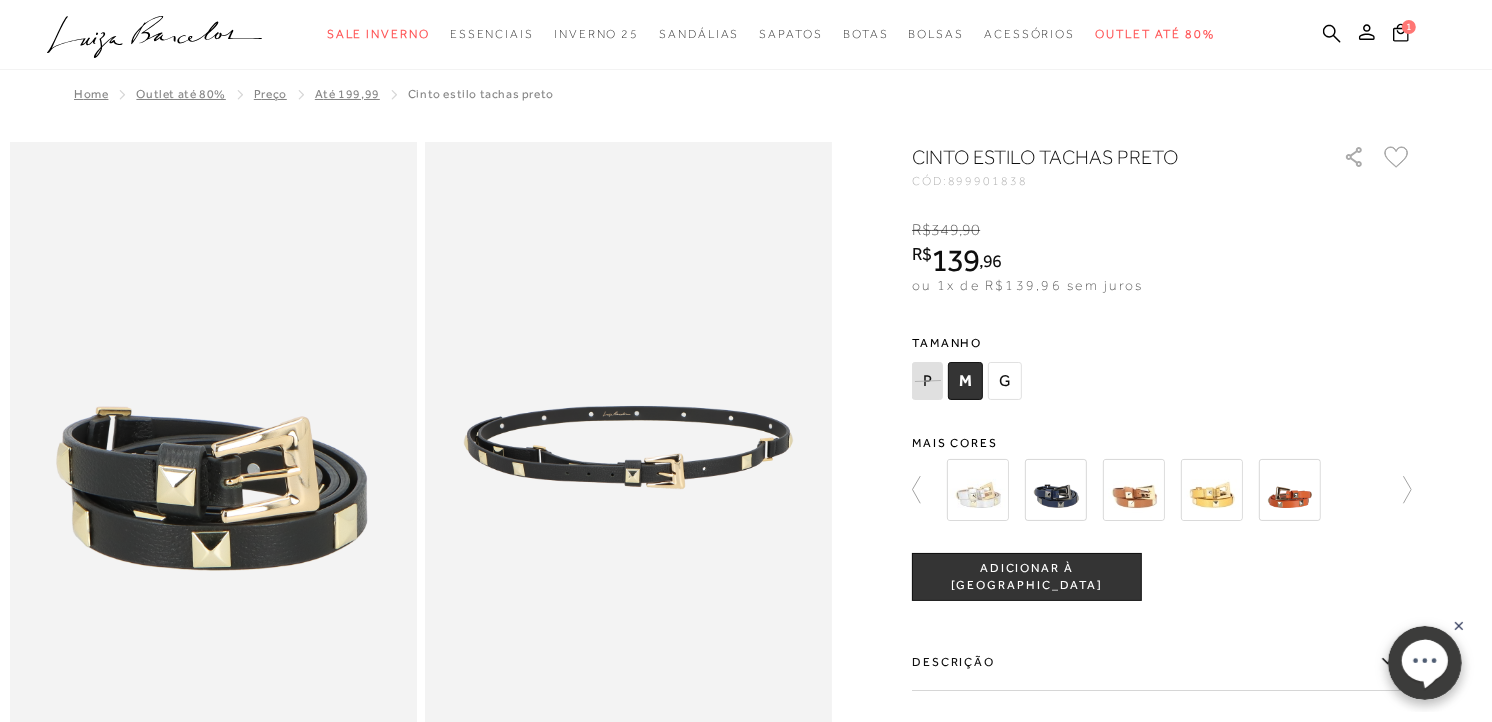 click on "M" at bounding box center (965, 381) 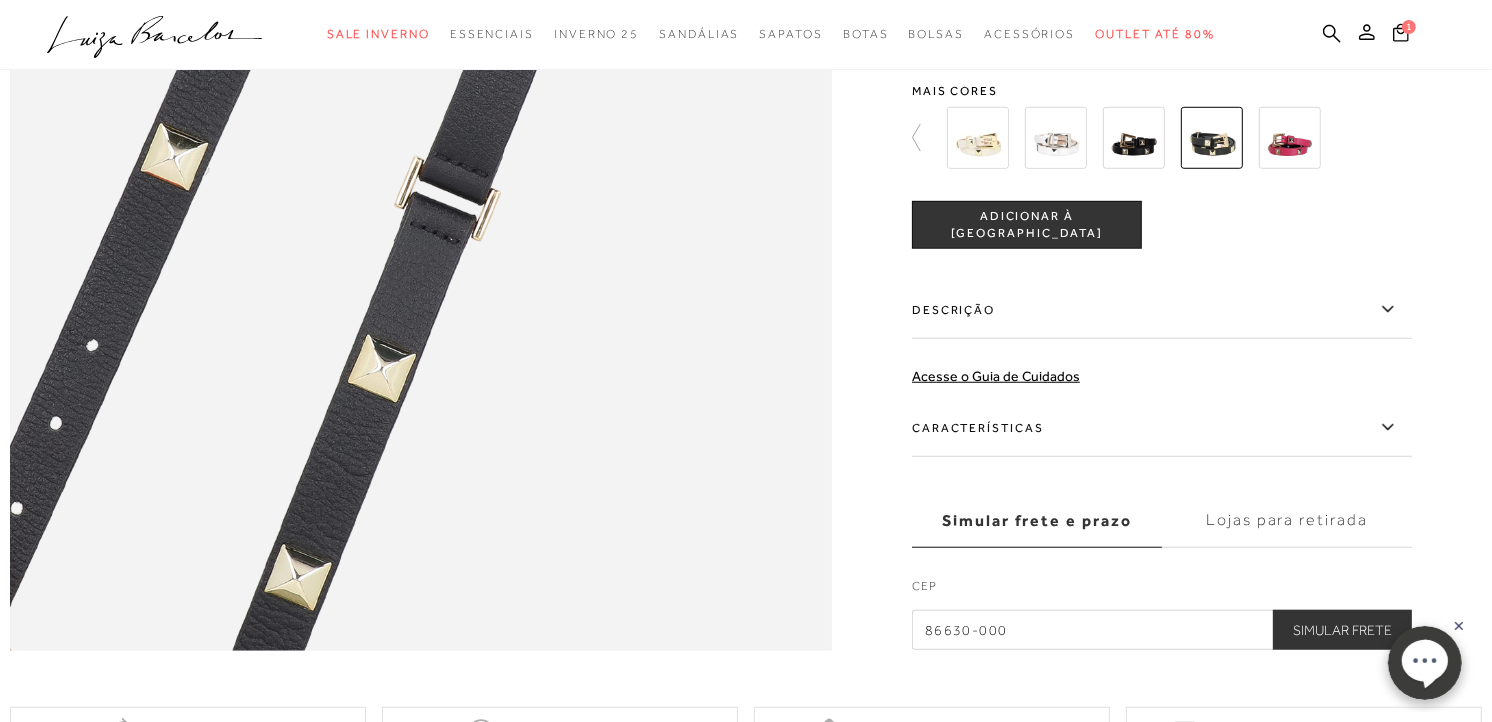 scroll, scrollTop: 1555, scrollLeft: 0, axis: vertical 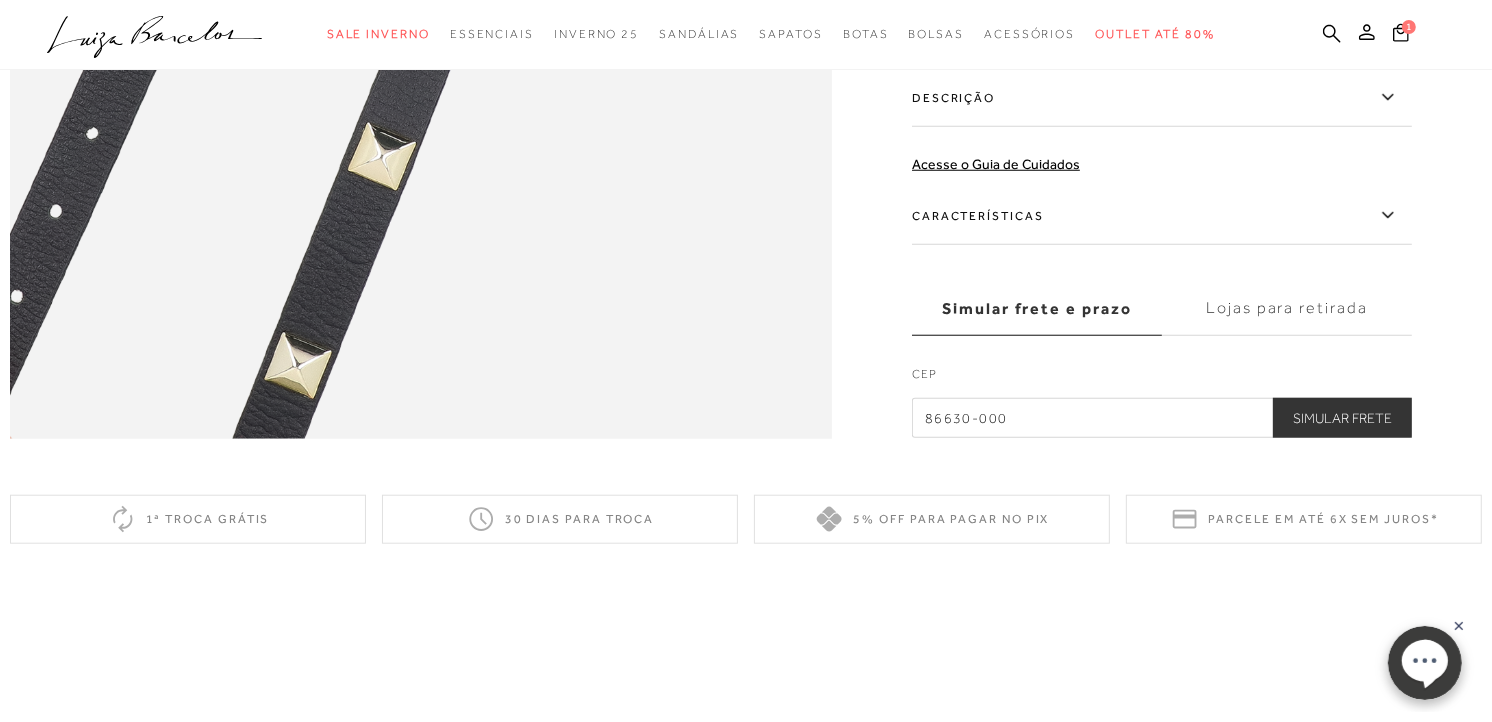 click on "Características" at bounding box center [1162, 216] 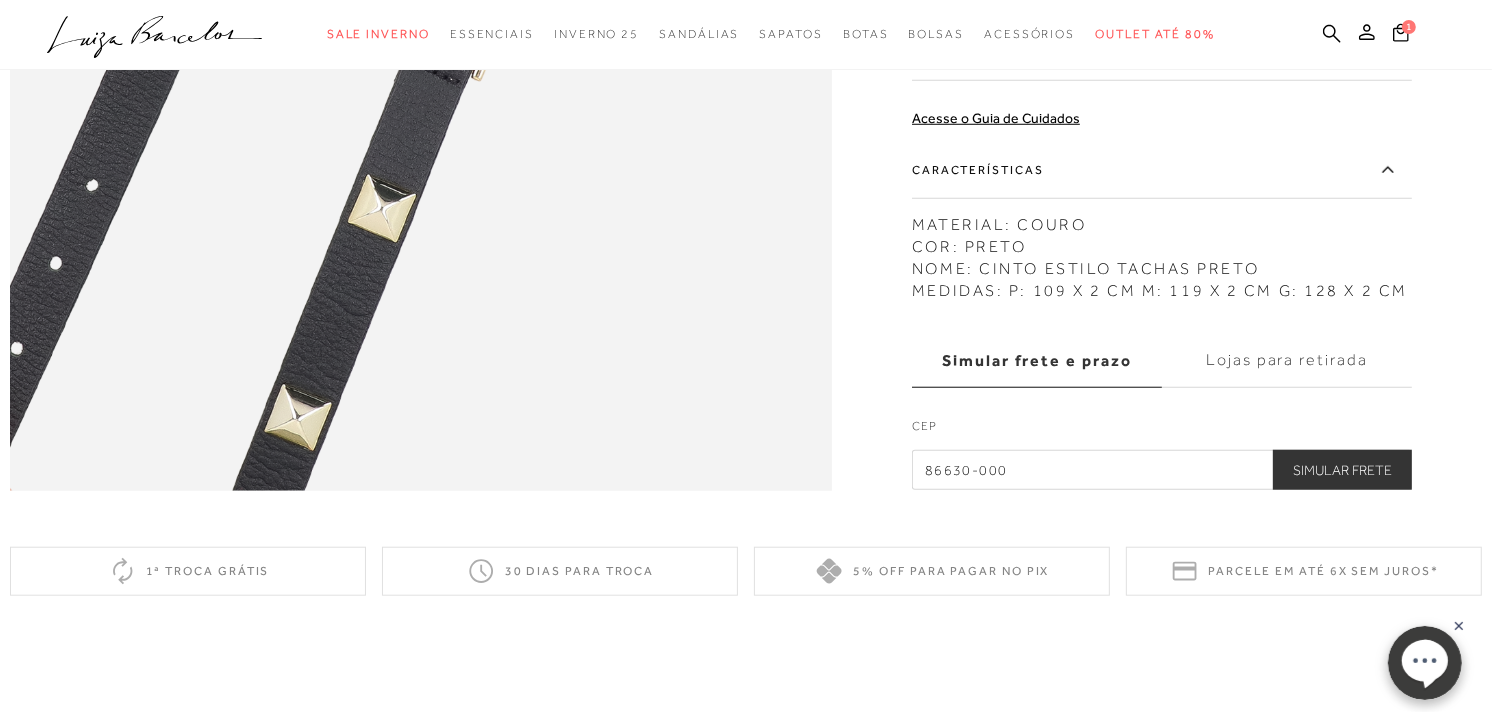 scroll, scrollTop: 1444, scrollLeft: 0, axis: vertical 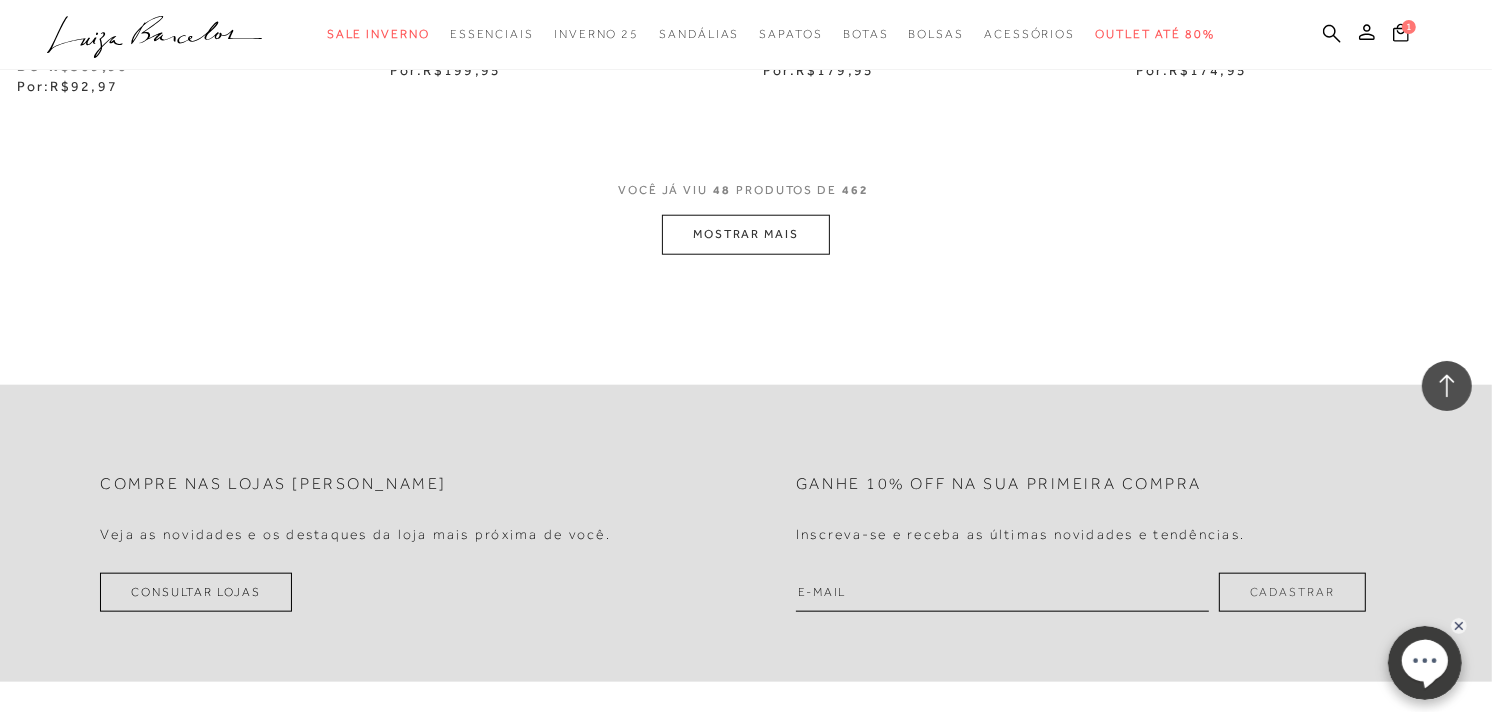 click on "MOSTRAR MAIS" at bounding box center [746, 234] 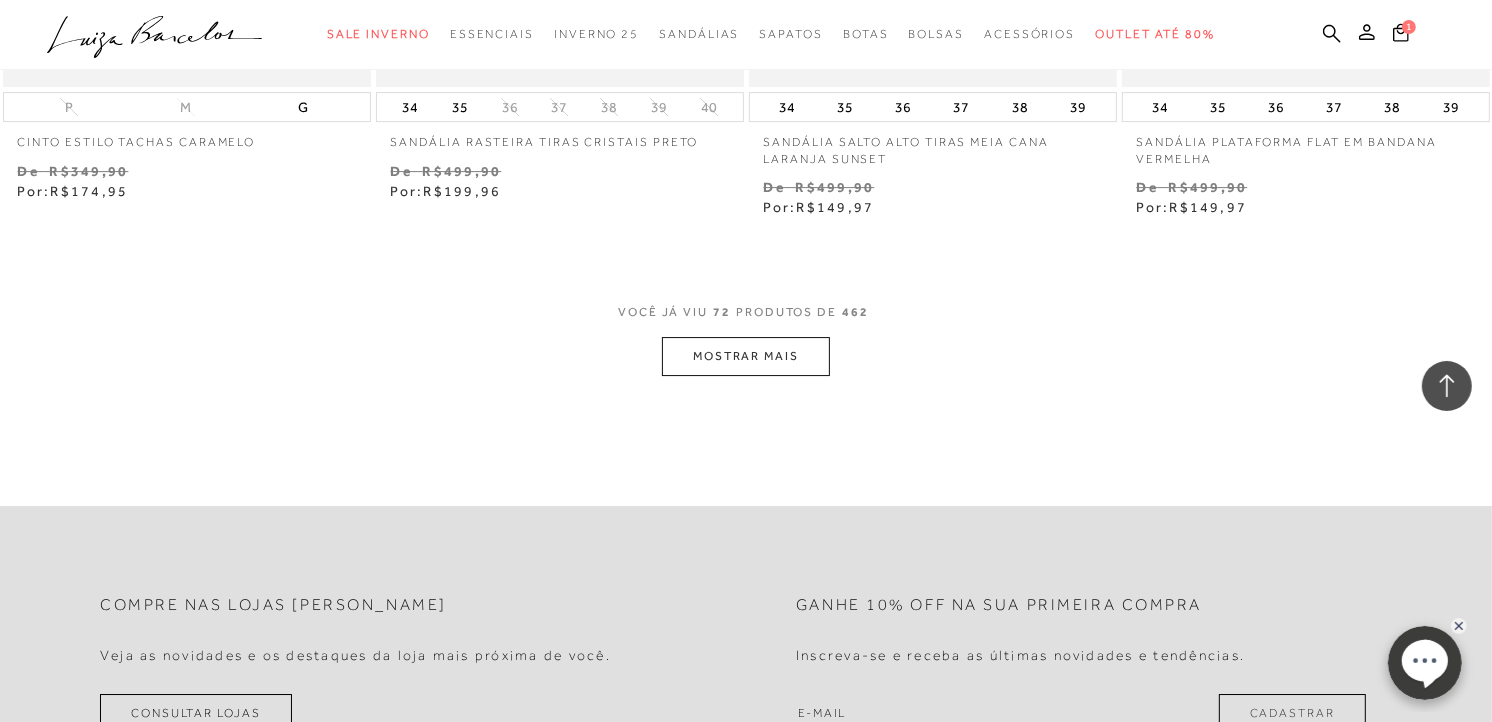 scroll, scrollTop: 12555, scrollLeft: 0, axis: vertical 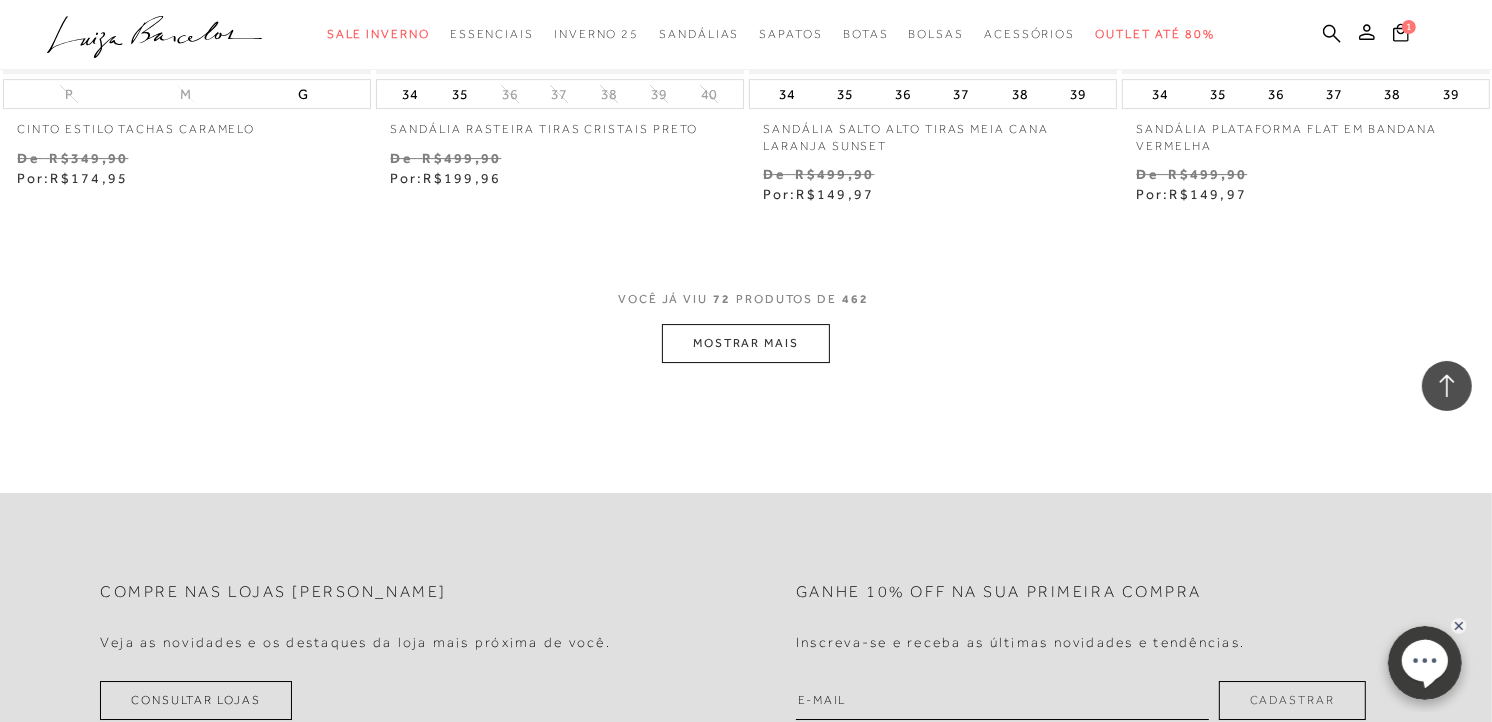 click on "MOSTRAR MAIS" at bounding box center [746, 343] 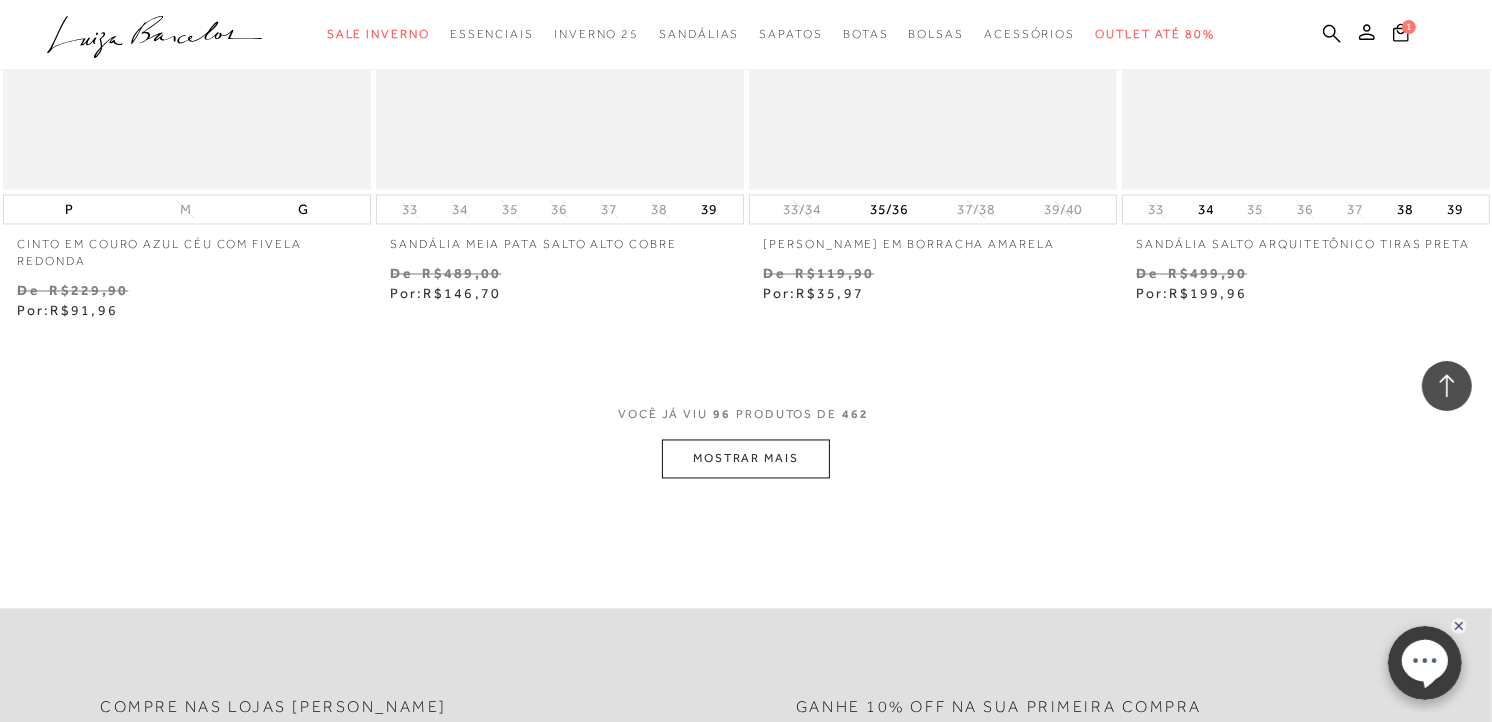 scroll, scrollTop: 16777, scrollLeft: 0, axis: vertical 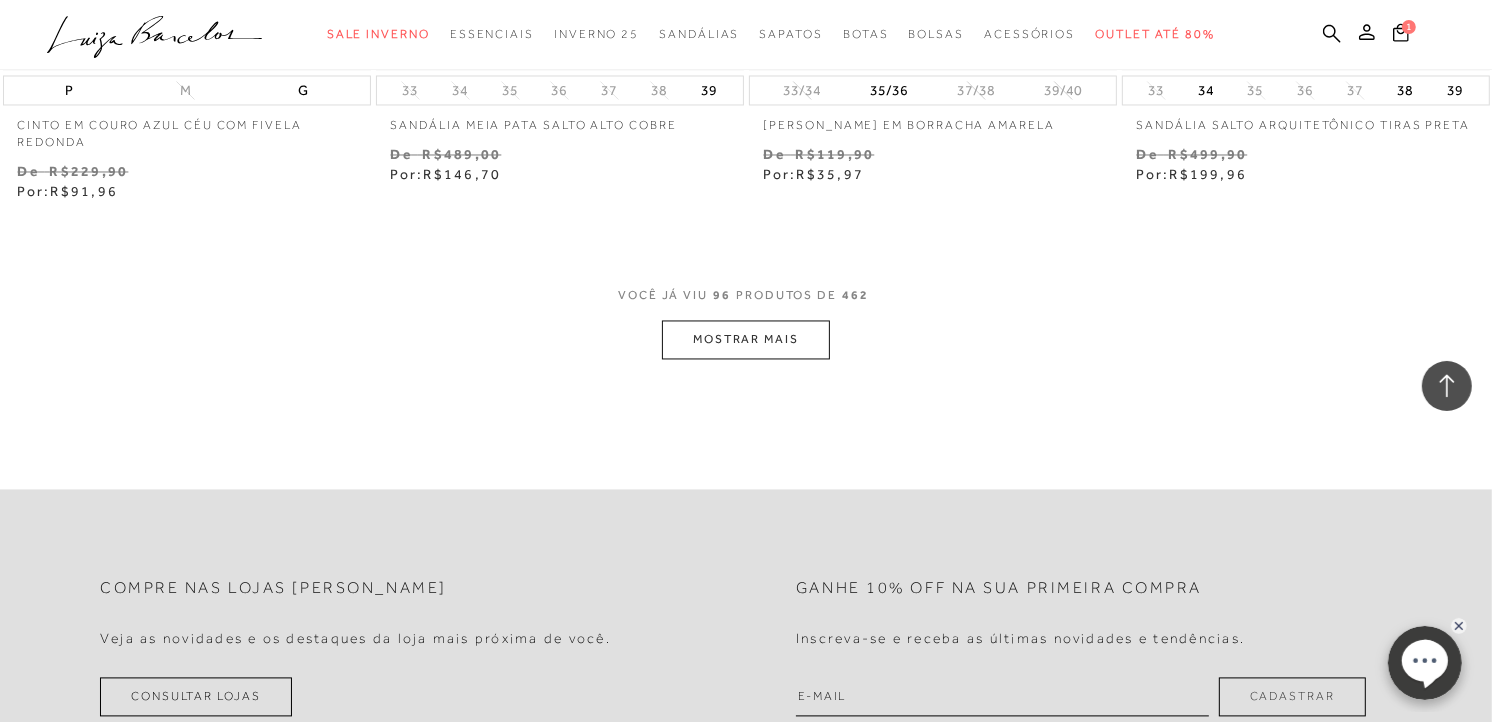 click on "MOSTRAR MAIS" at bounding box center [746, 340] 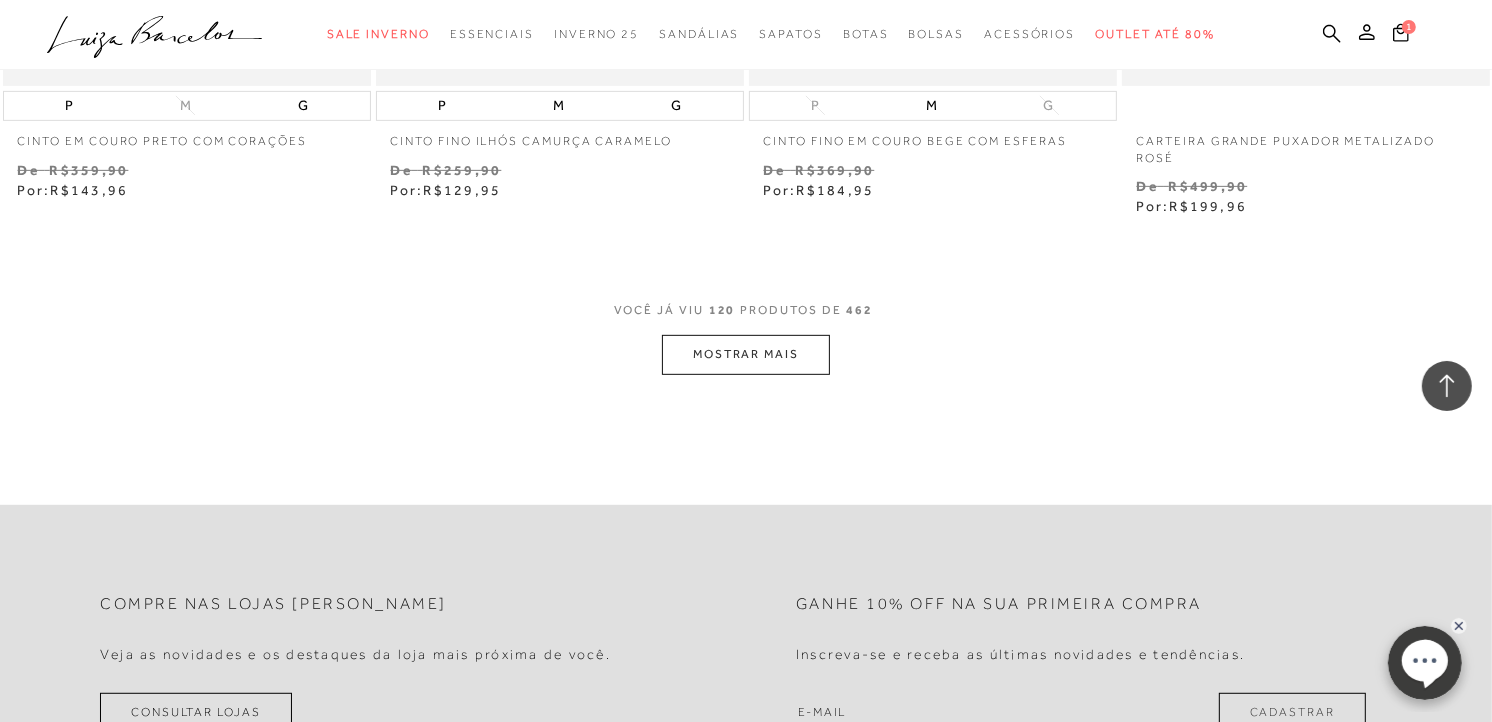 scroll, scrollTop: 21000, scrollLeft: 0, axis: vertical 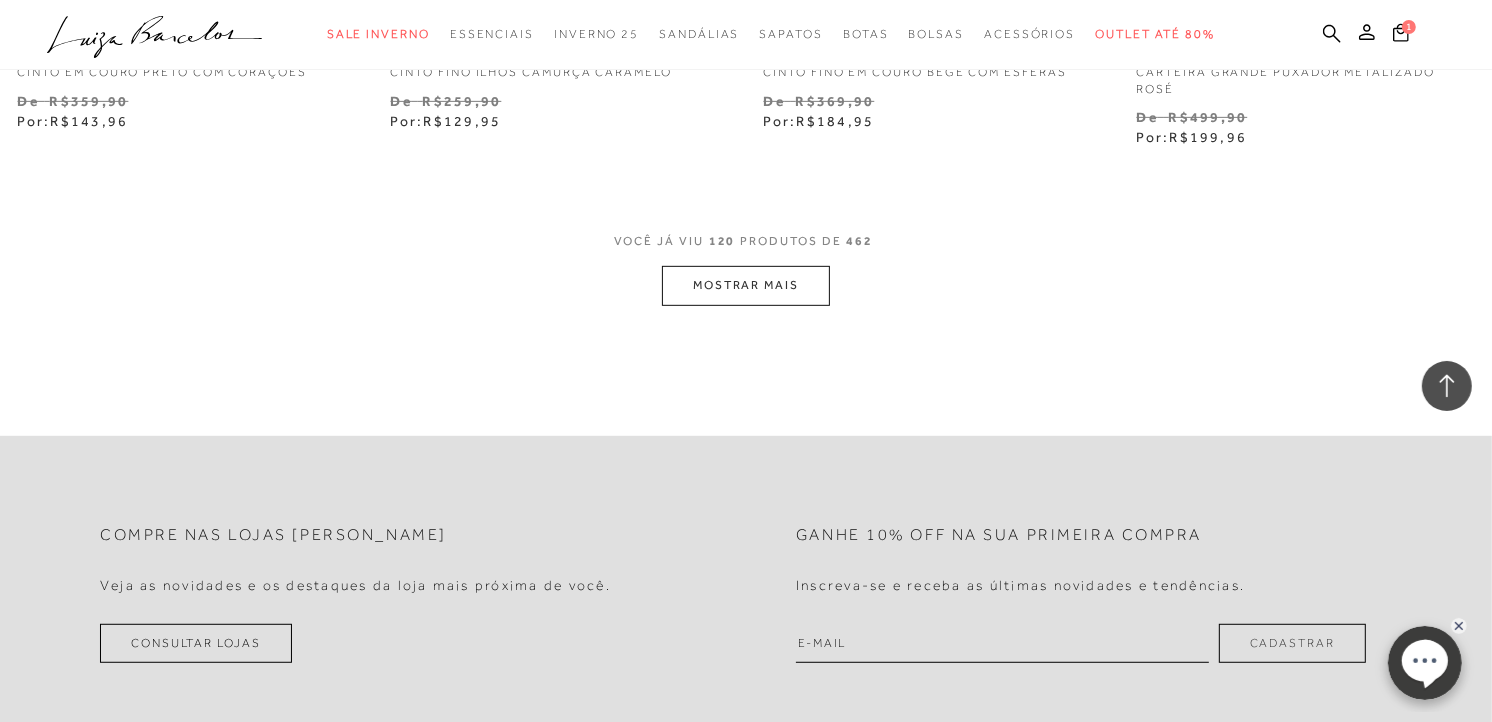 click on "MOSTRAR MAIS" at bounding box center [746, 285] 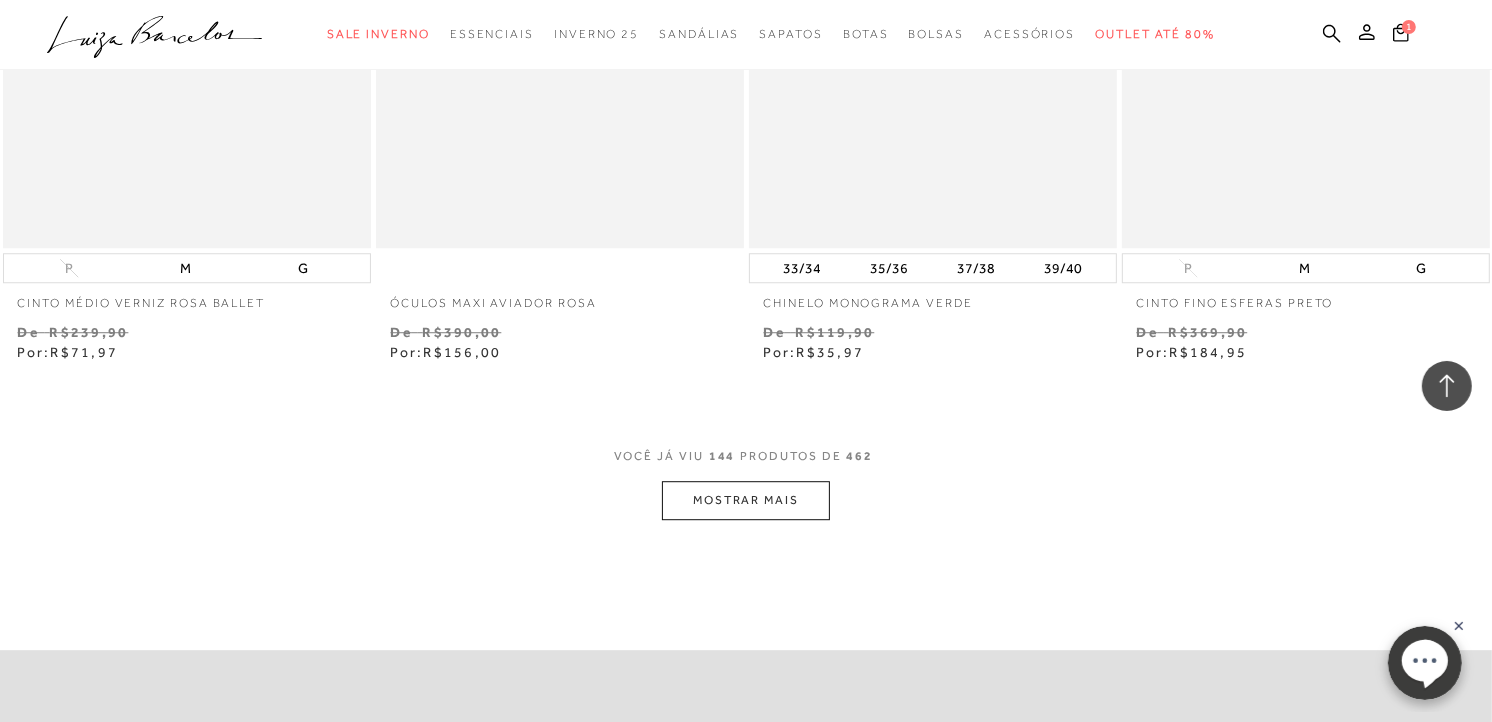 scroll, scrollTop: 25000, scrollLeft: 0, axis: vertical 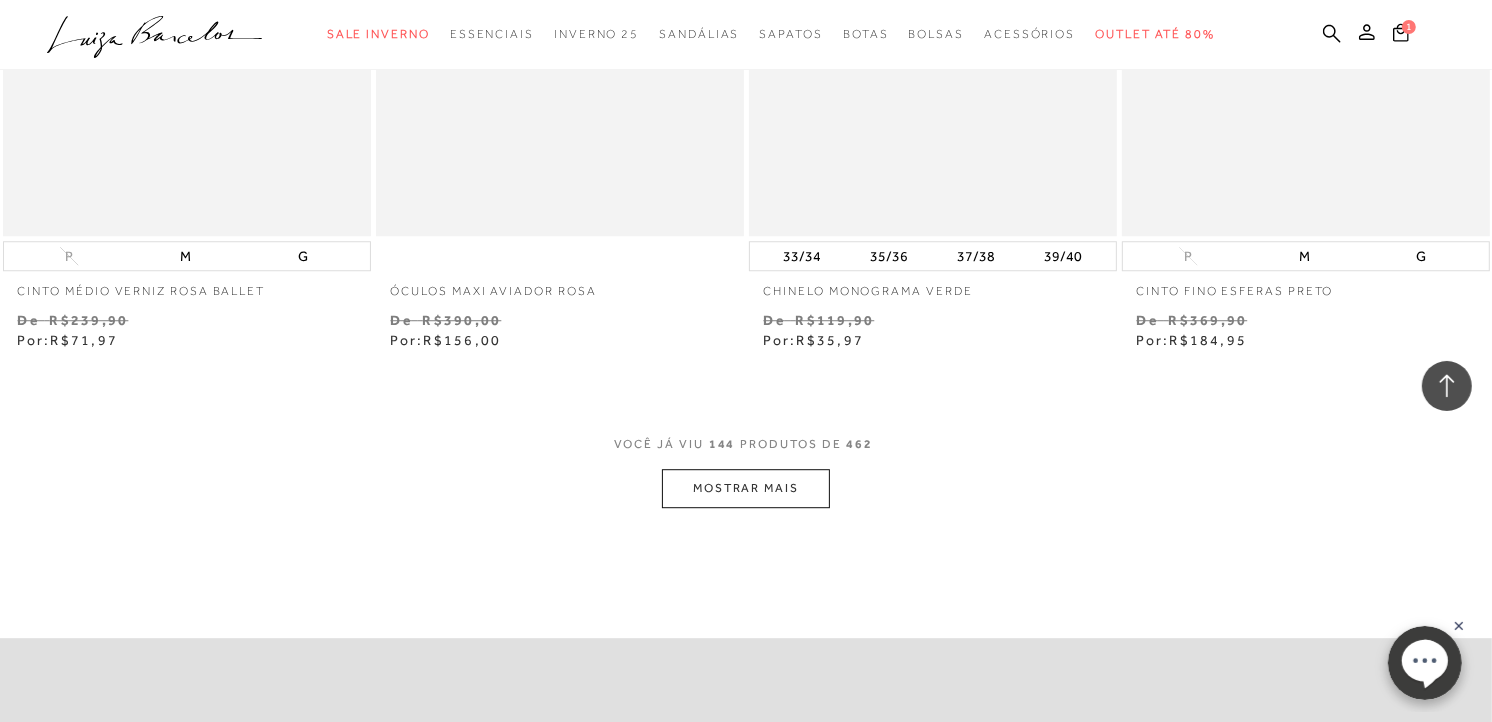 click on "MOSTRAR MAIS" at bounding box center [746, 488] 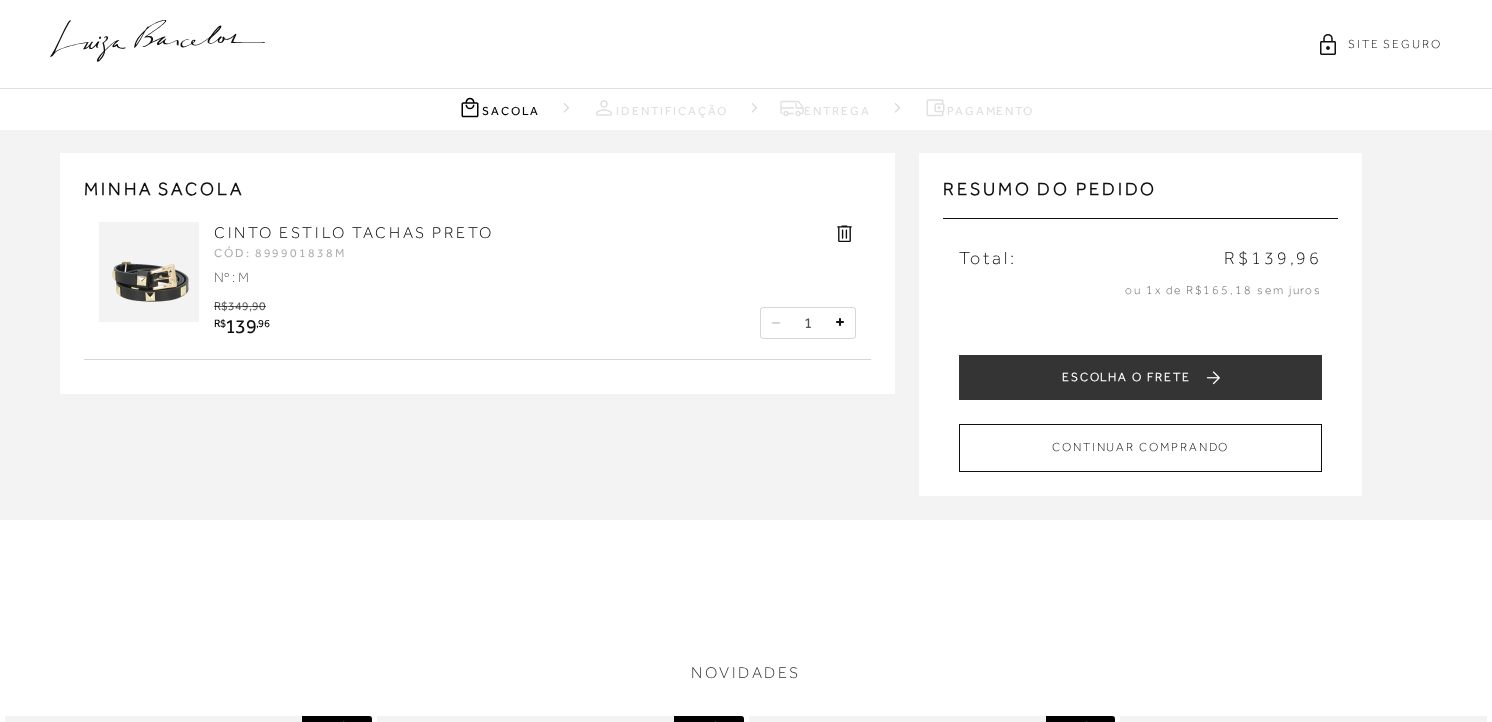scroll, scrollTop: 0, scrollLeft: 0, axis: both 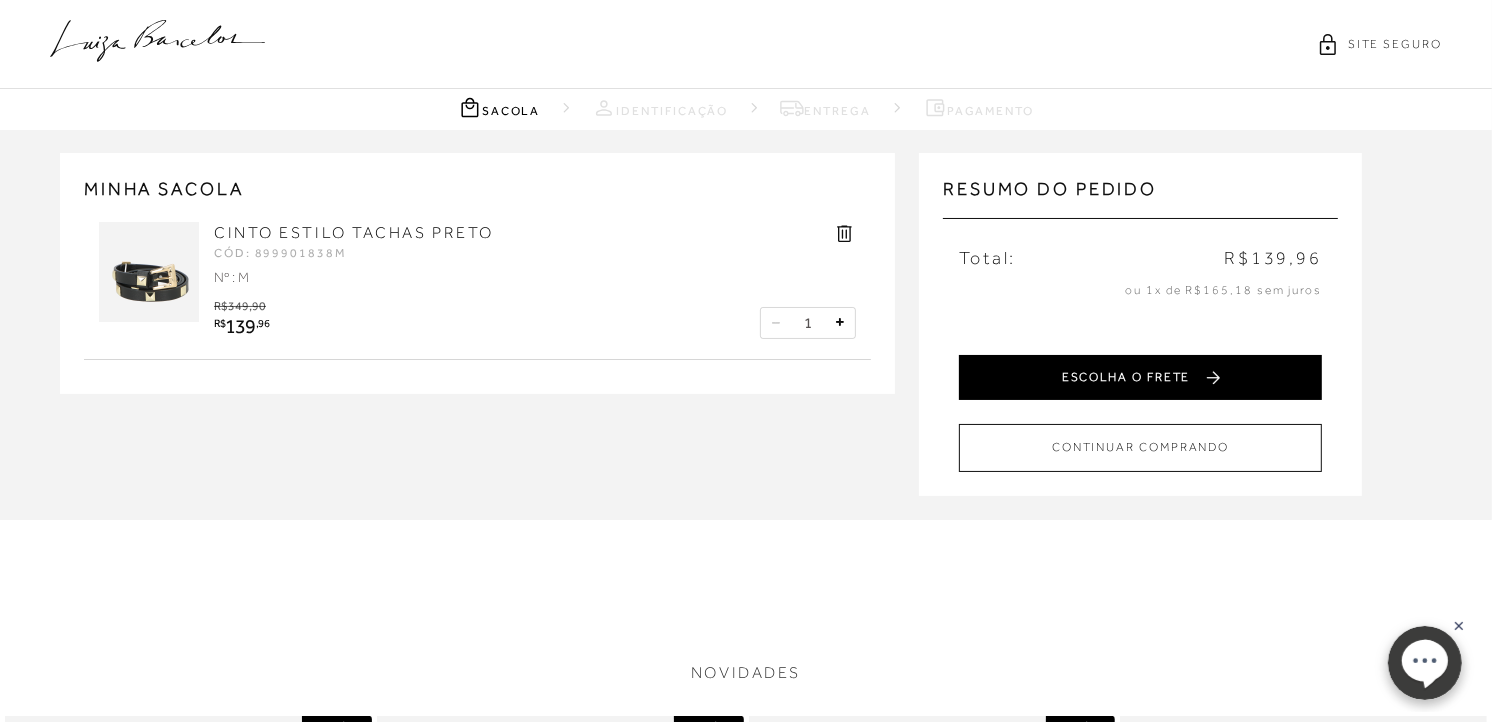 click on "ESCOLHA O FRETE" at bounding box center [1140, 377] 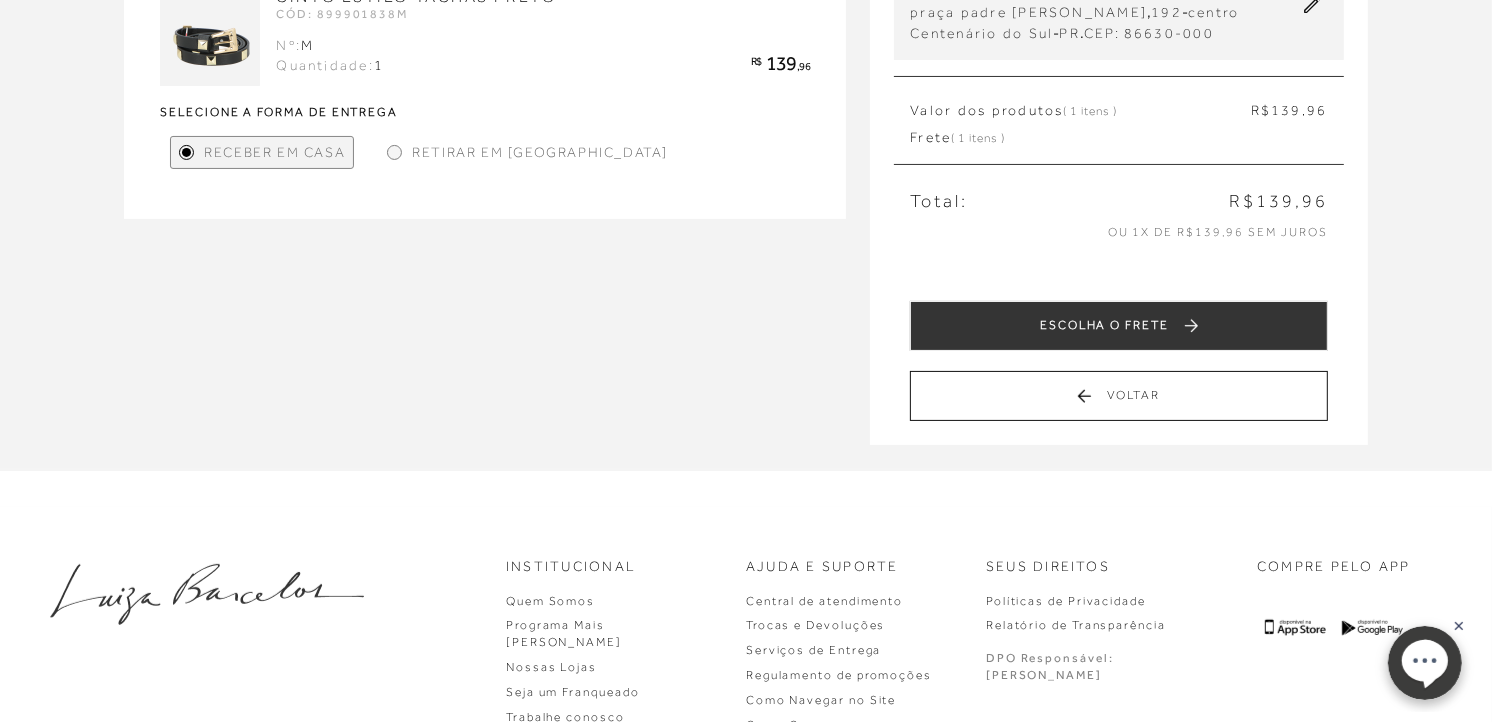 scroll, scrollTop: 222, scrollLeft: 0, axis: vertical 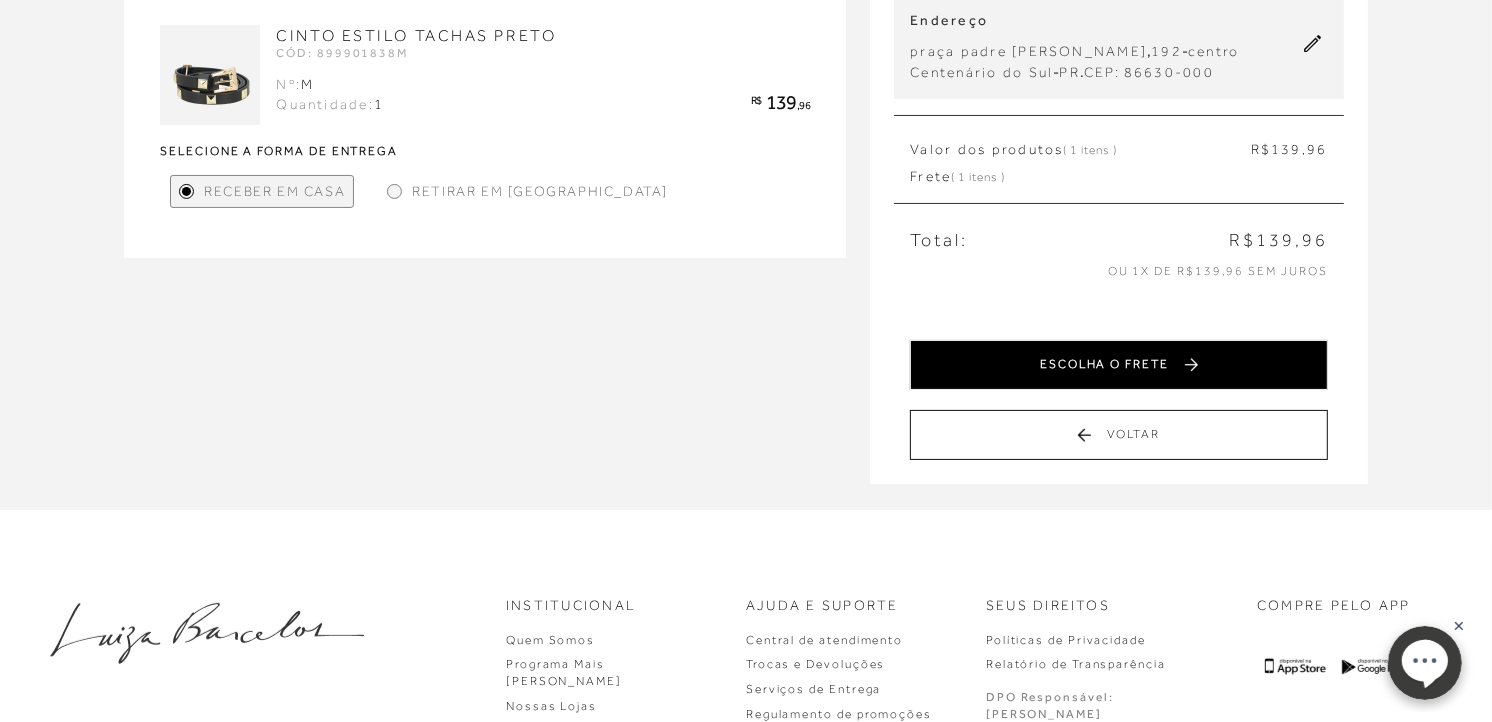click on "ESCOLHA O FRETE" at bounding box center [1118, 365] 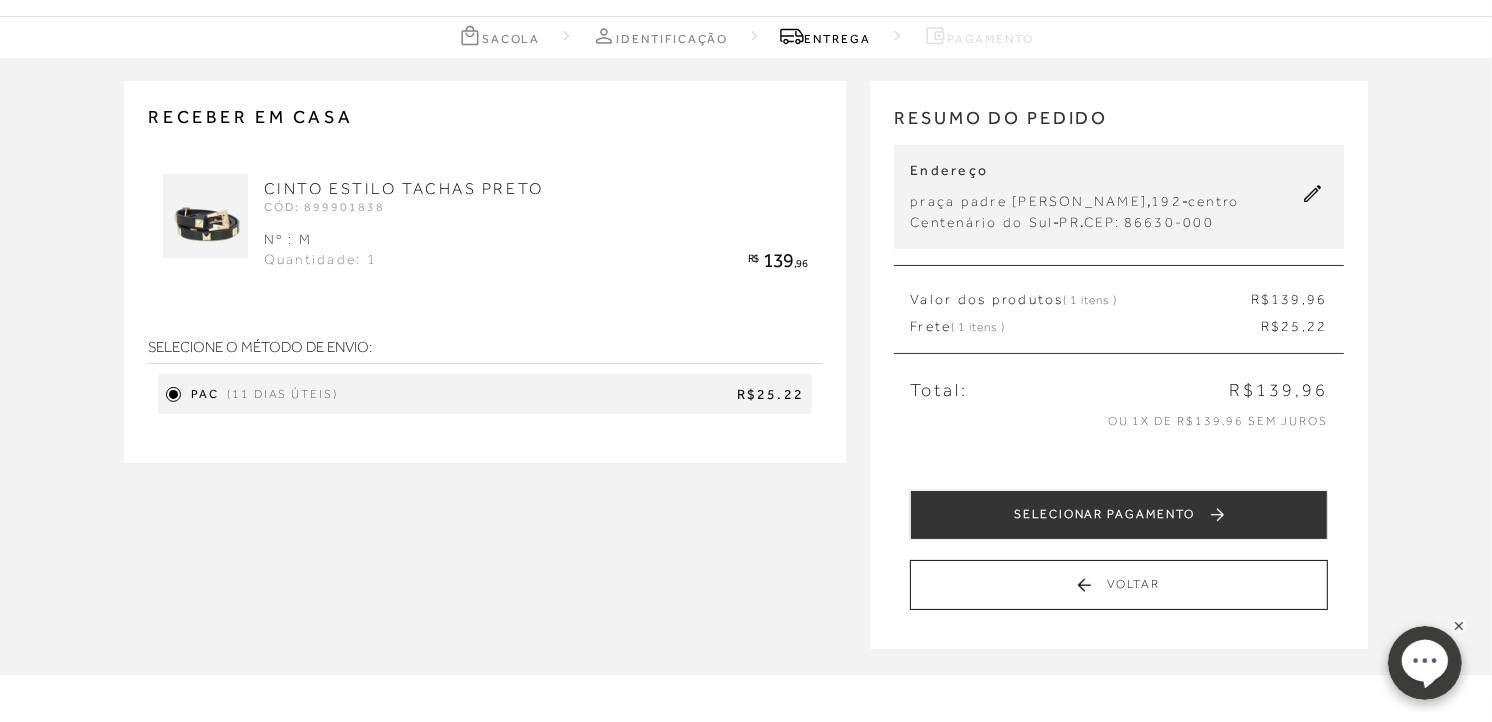 scroll, scrollTop: 111, scrollLeft: 0, axis: vertical 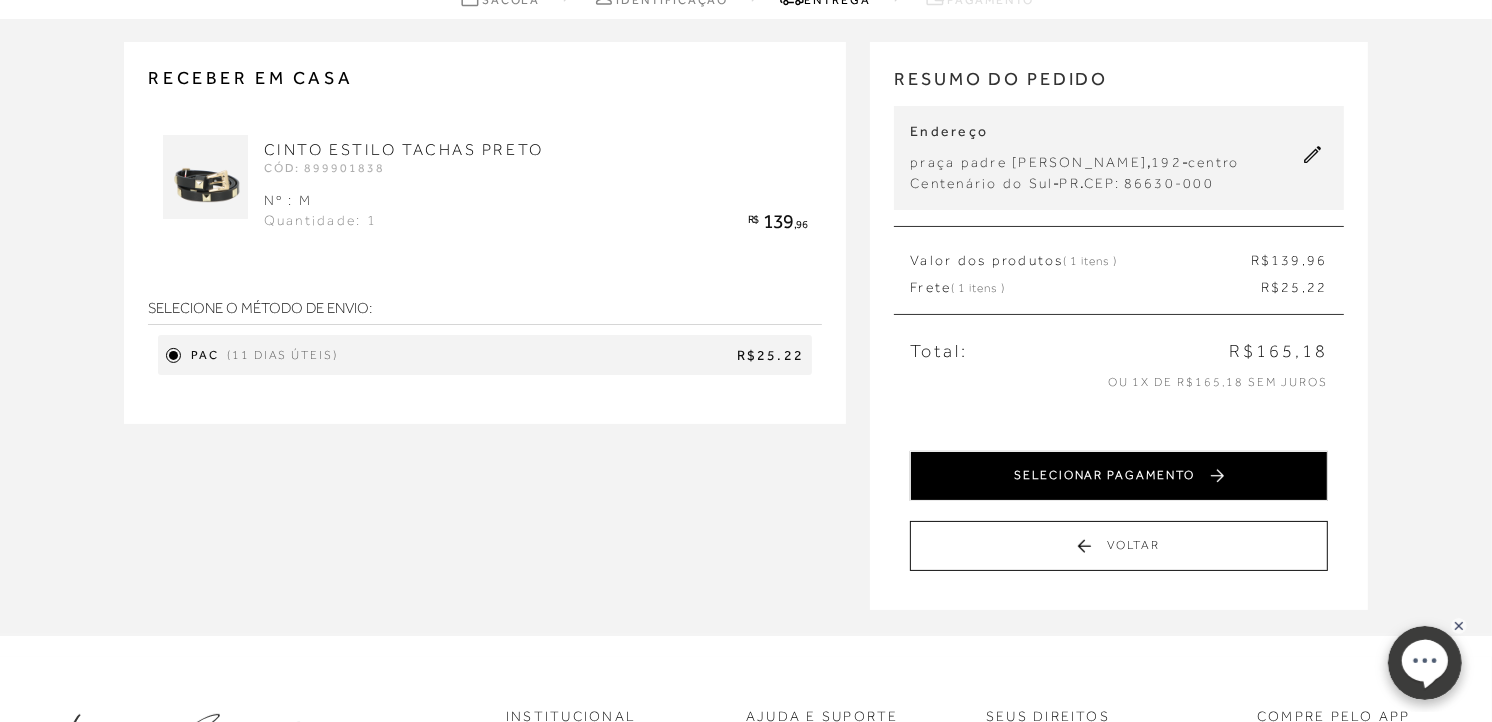 click on "SELECIONAR PAGAMENTO" at bounding box center (1118, 476) 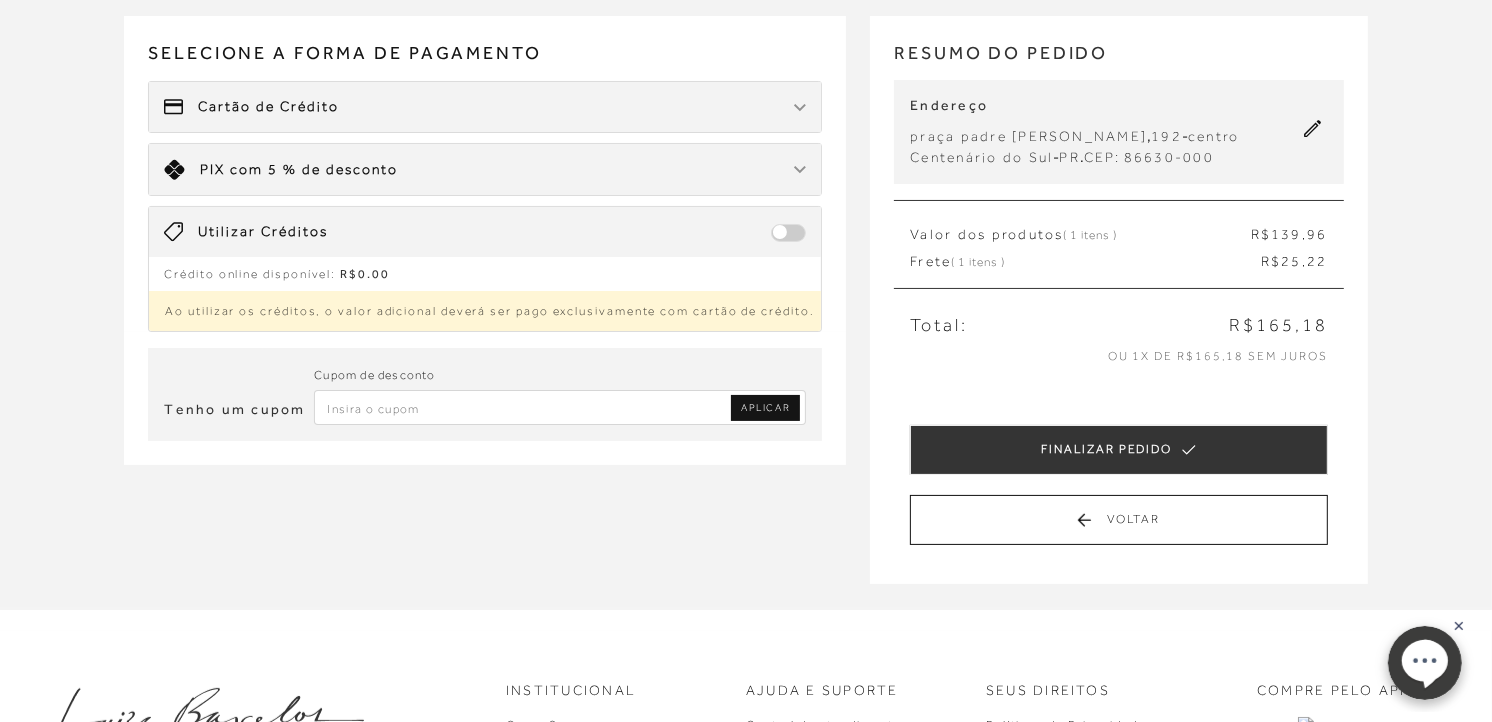 scroll, scrollTop: 0, scrollLeft: 0, axis: both 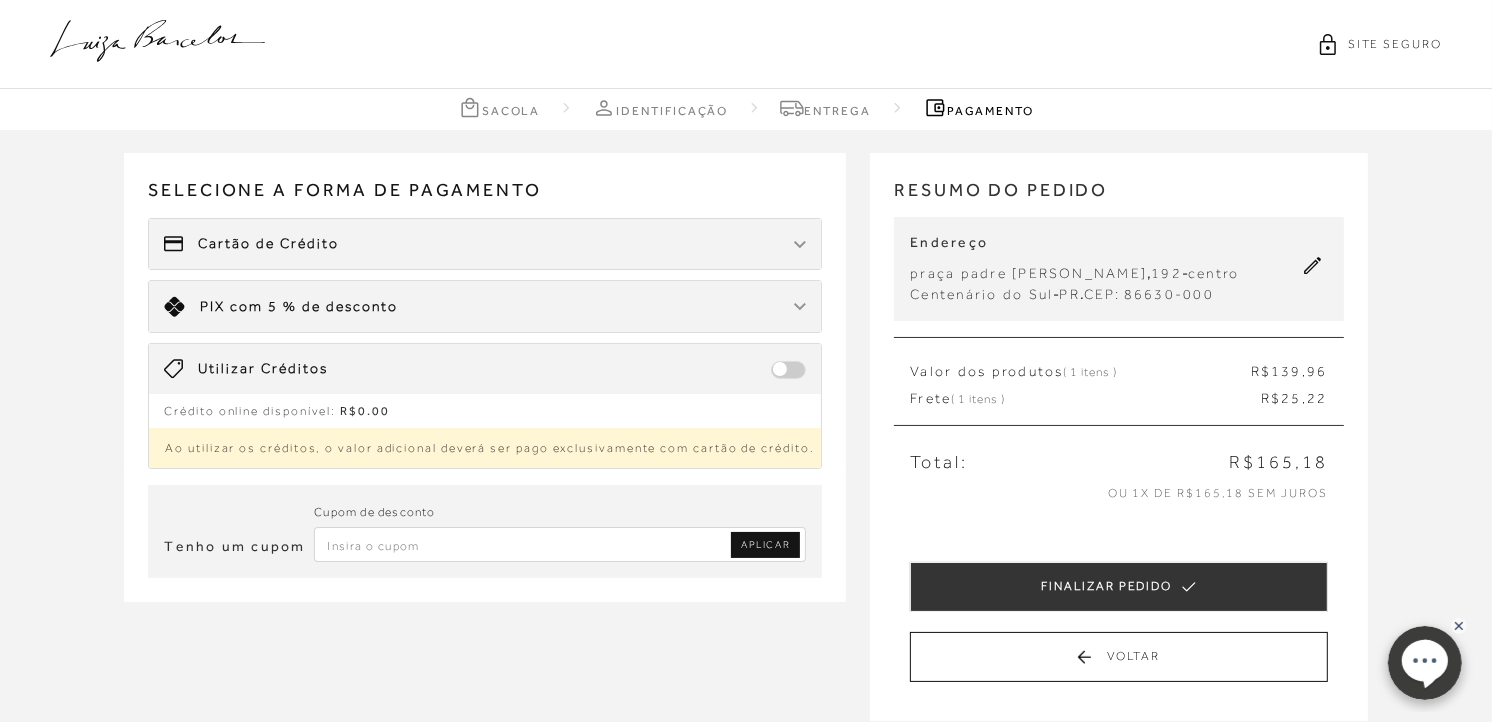click on "Cartão de Crédito" at bounding box center [485, 244] 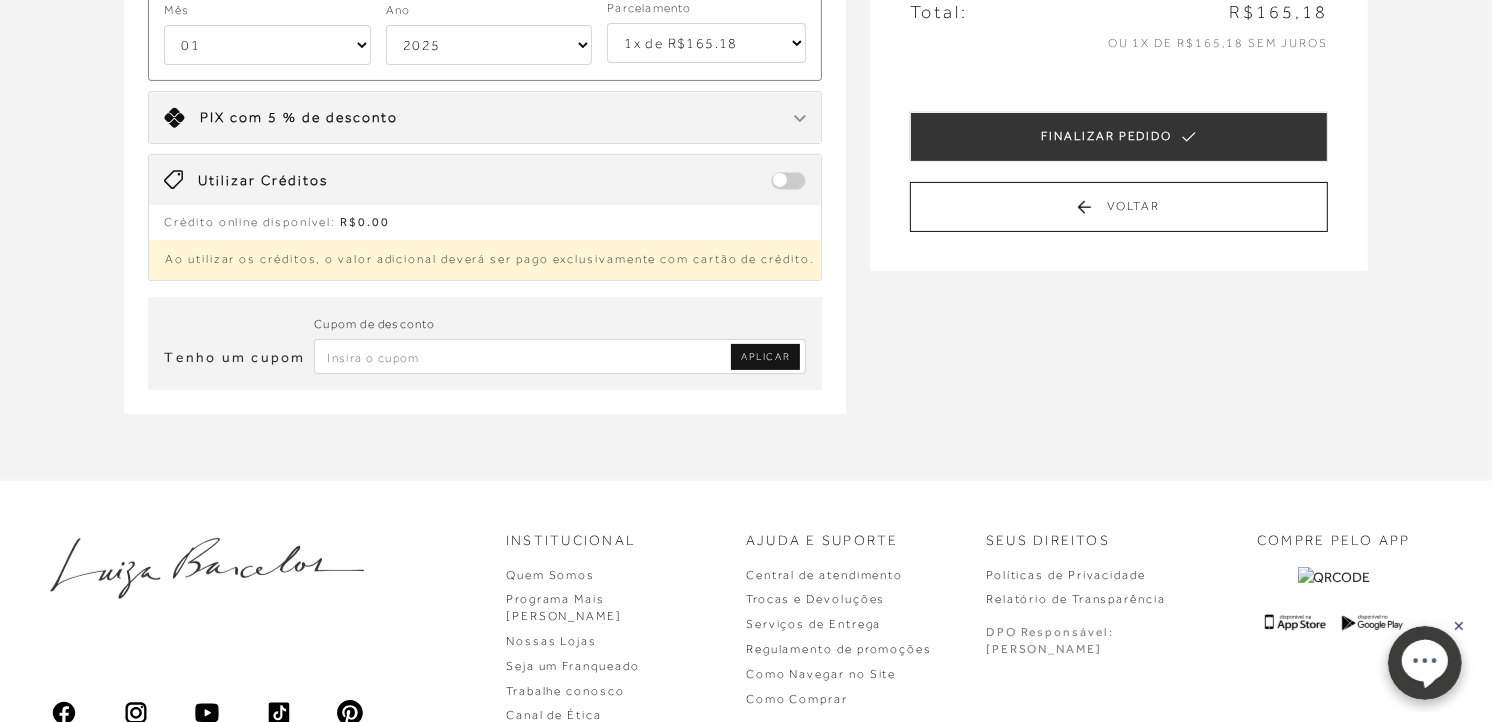 scroll, scrollTop: 34, scrollLeft: 0, axis: vertical 